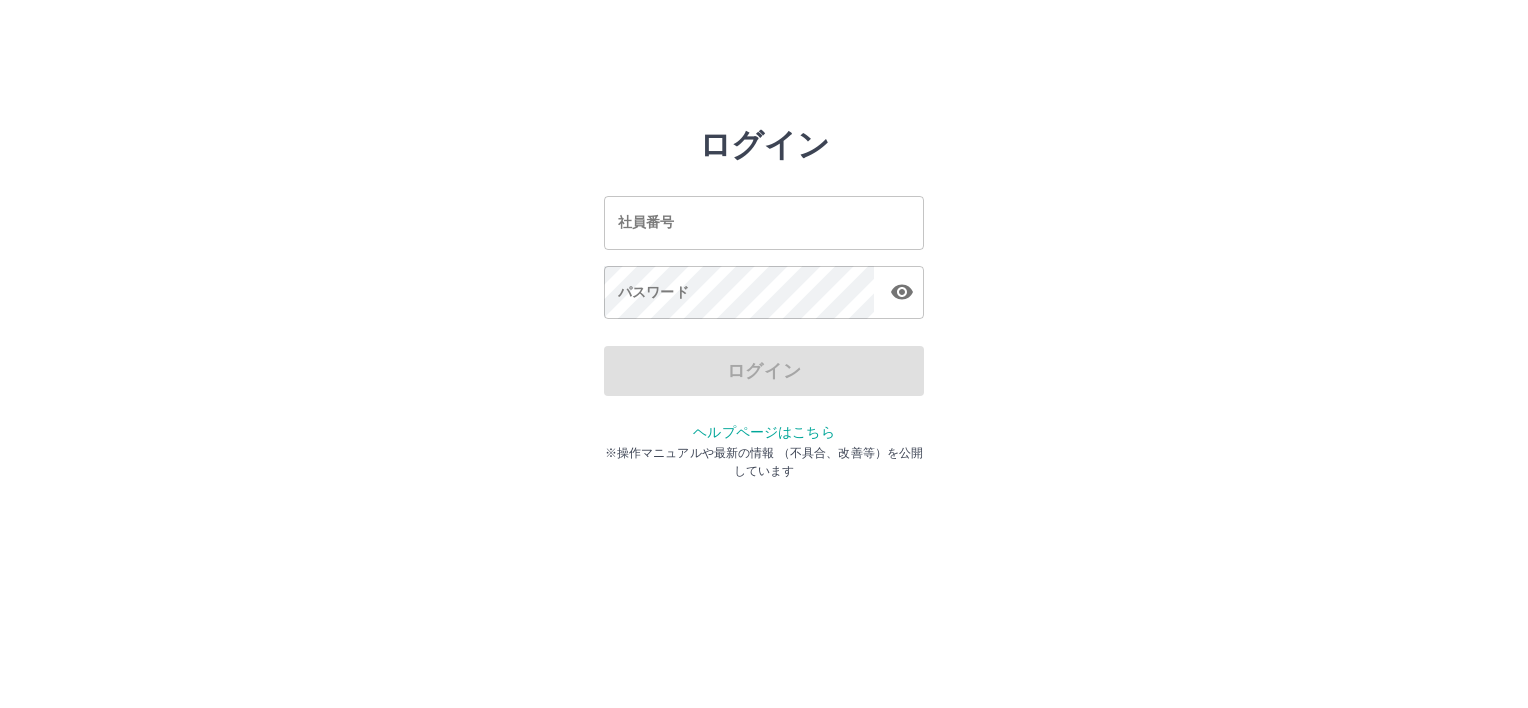 scroll, scrollTop: 0, scrollLeft: 0, axis: both 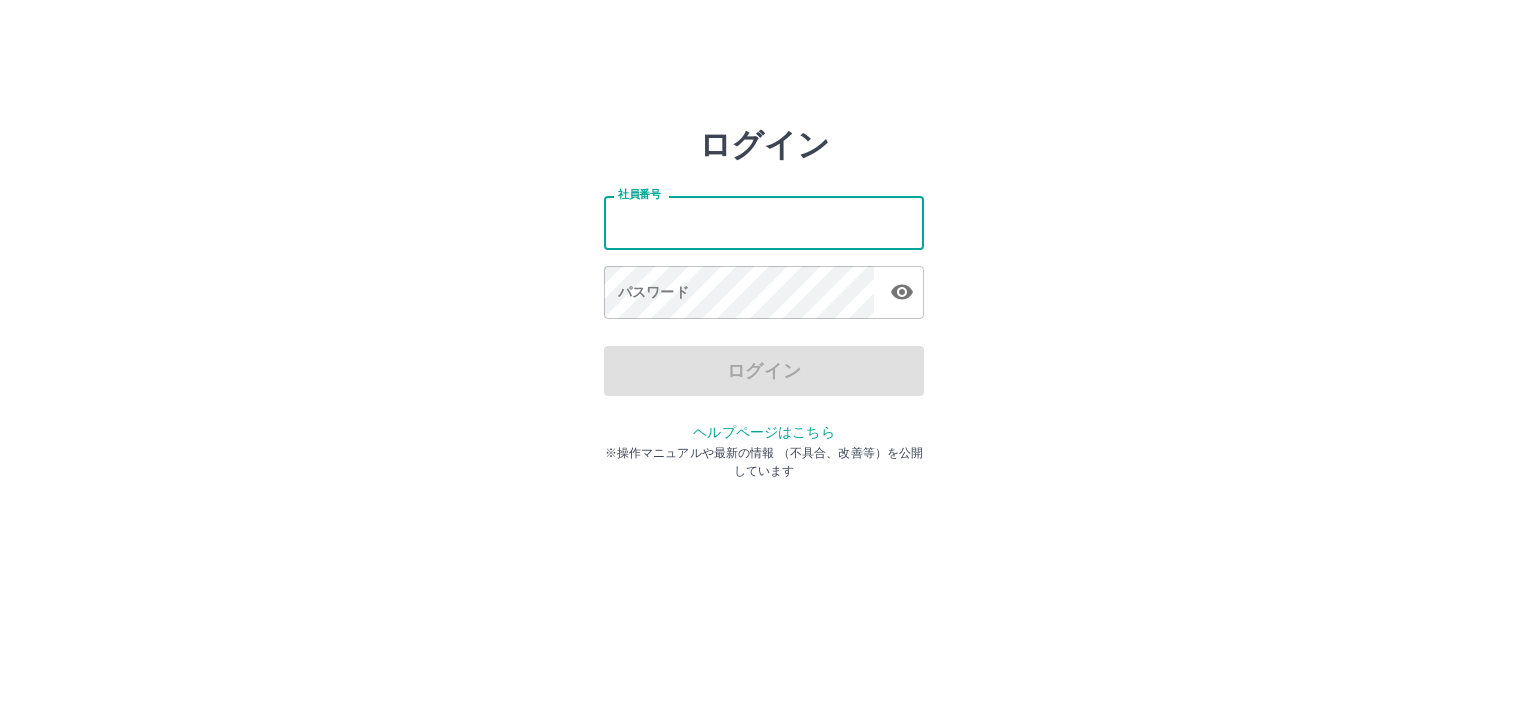 click on "社員番号" at bounding box center (764, 222) 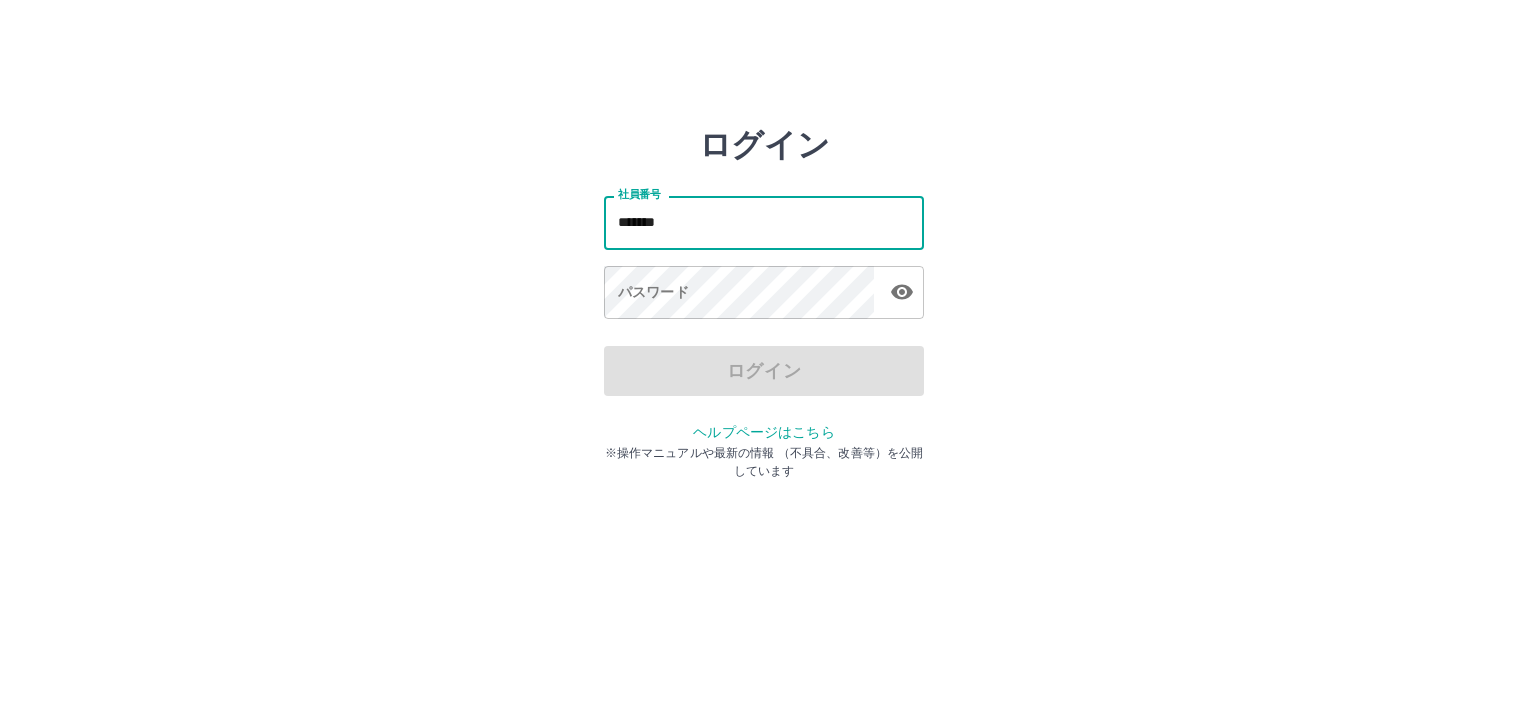 drag, startPoint x: 712, startPoint y: 227, endPoint x: 488, endPoint y: 212, distance: 224.50166 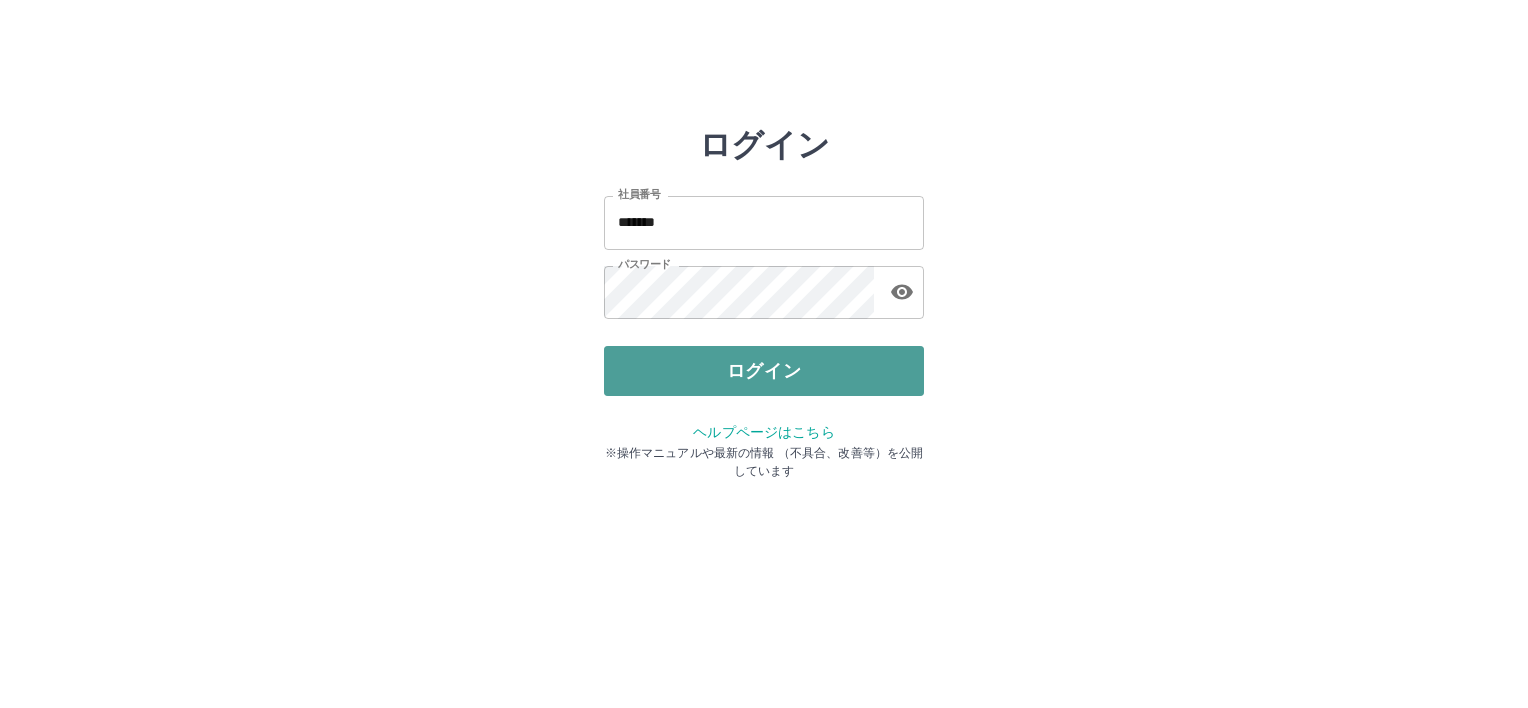 click on "ログイン" at bounding box center (764, 371) 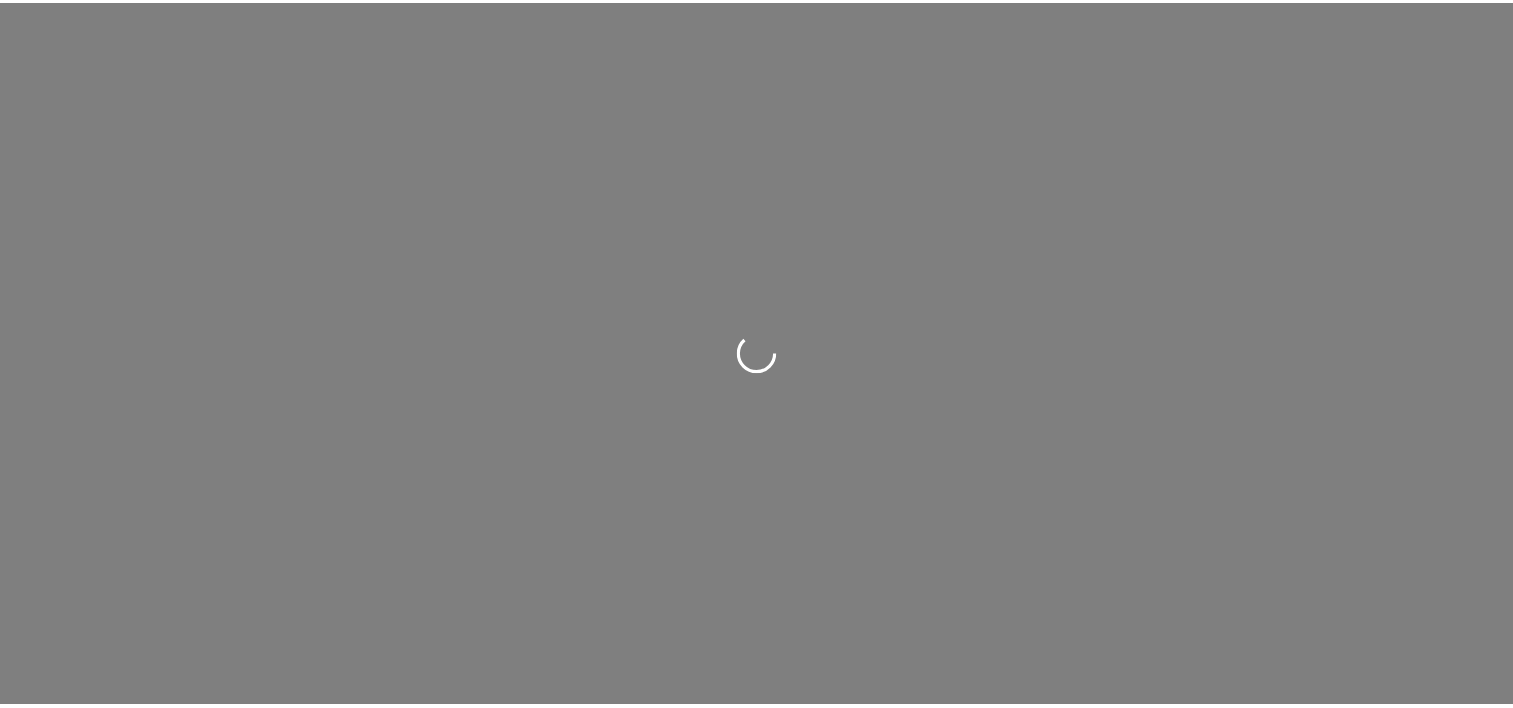 scroll, scrollTop: 0, scrollLeft: 0, axis: both 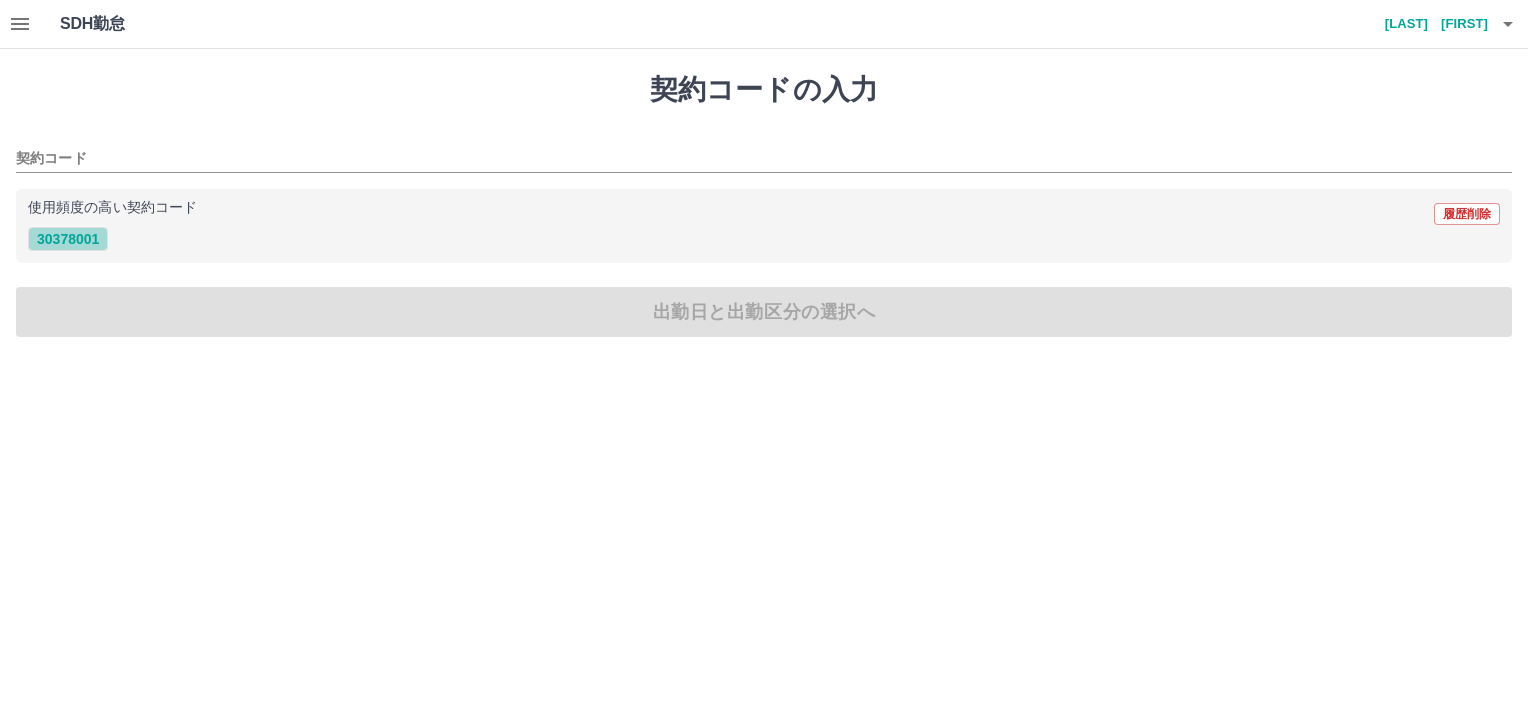 click on "30378001" at bounding box center (68, 239) 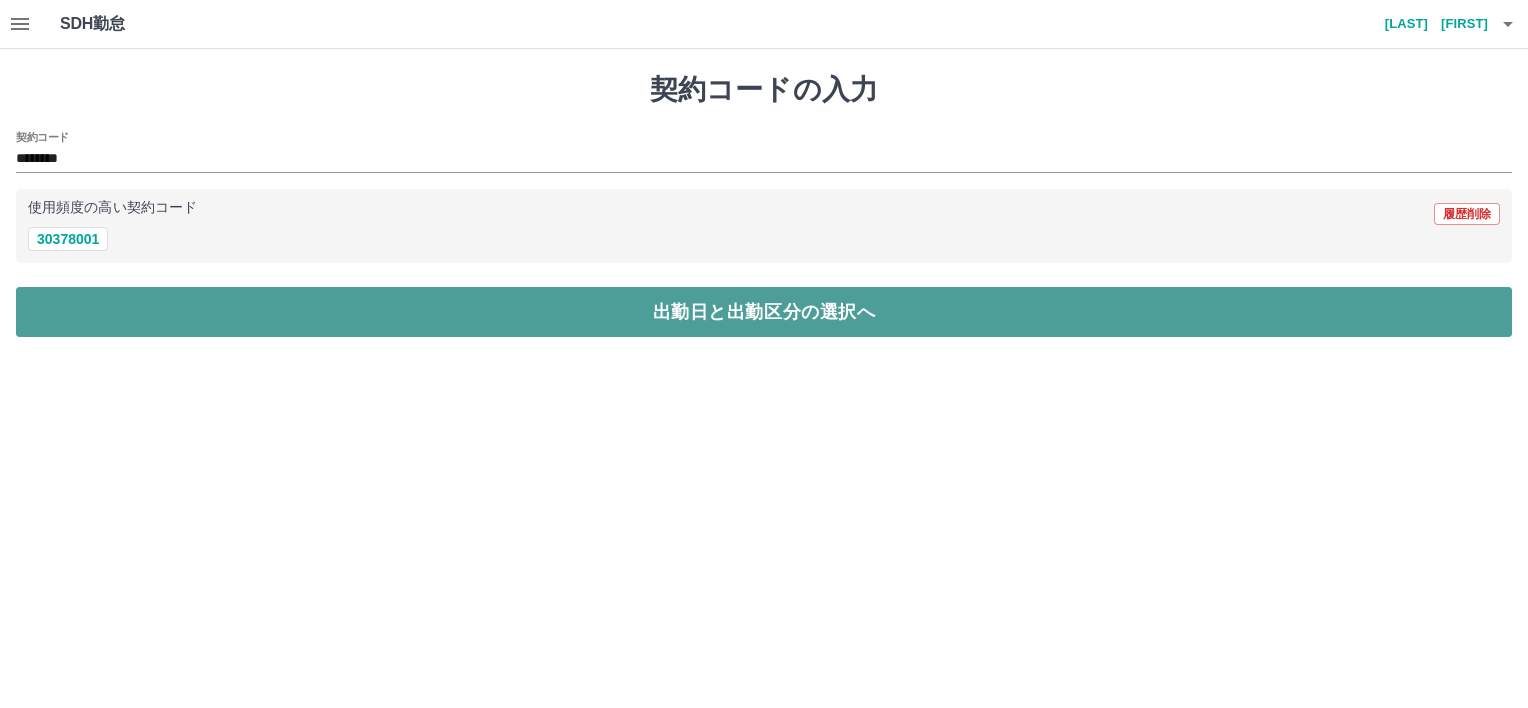 click on "出勤日と出勤区分の選択へ" at bounding box center (764, 312) 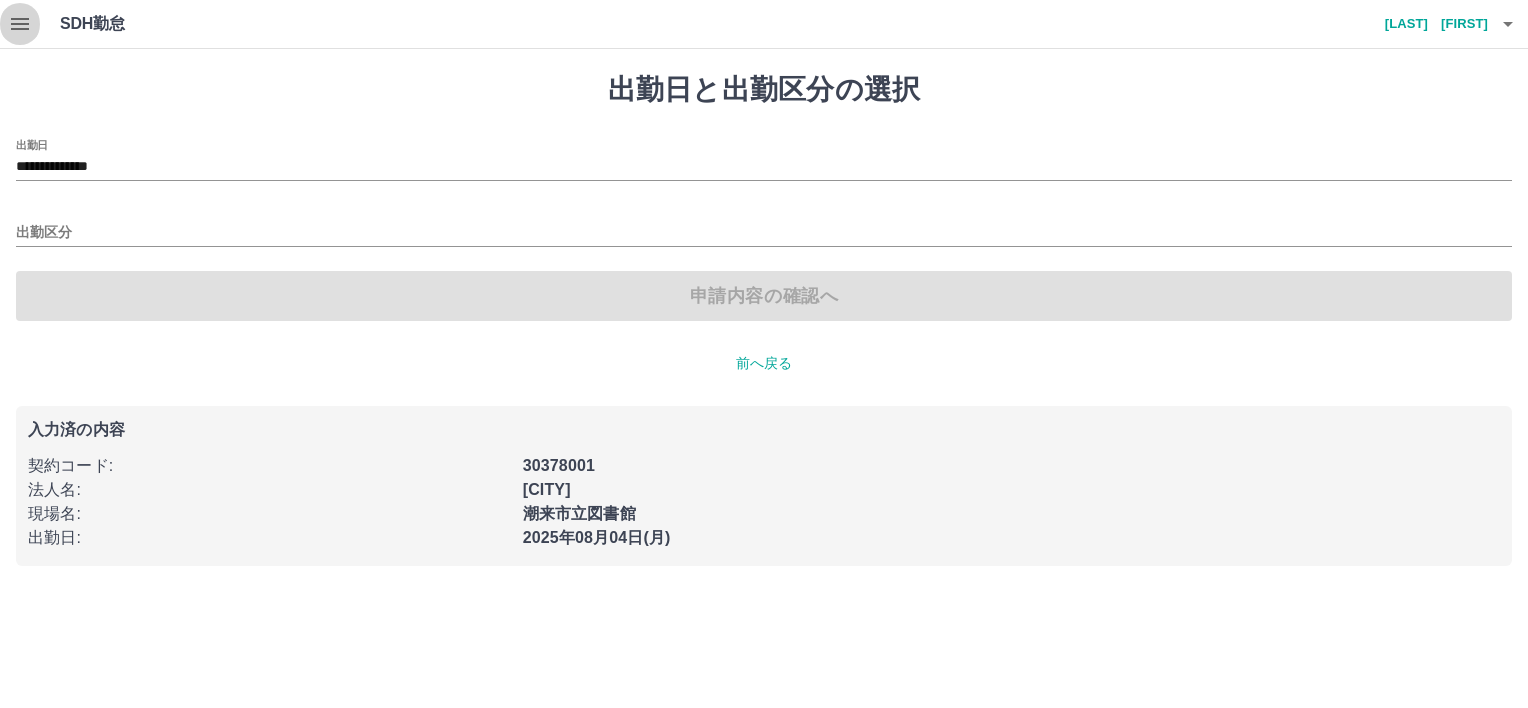 click 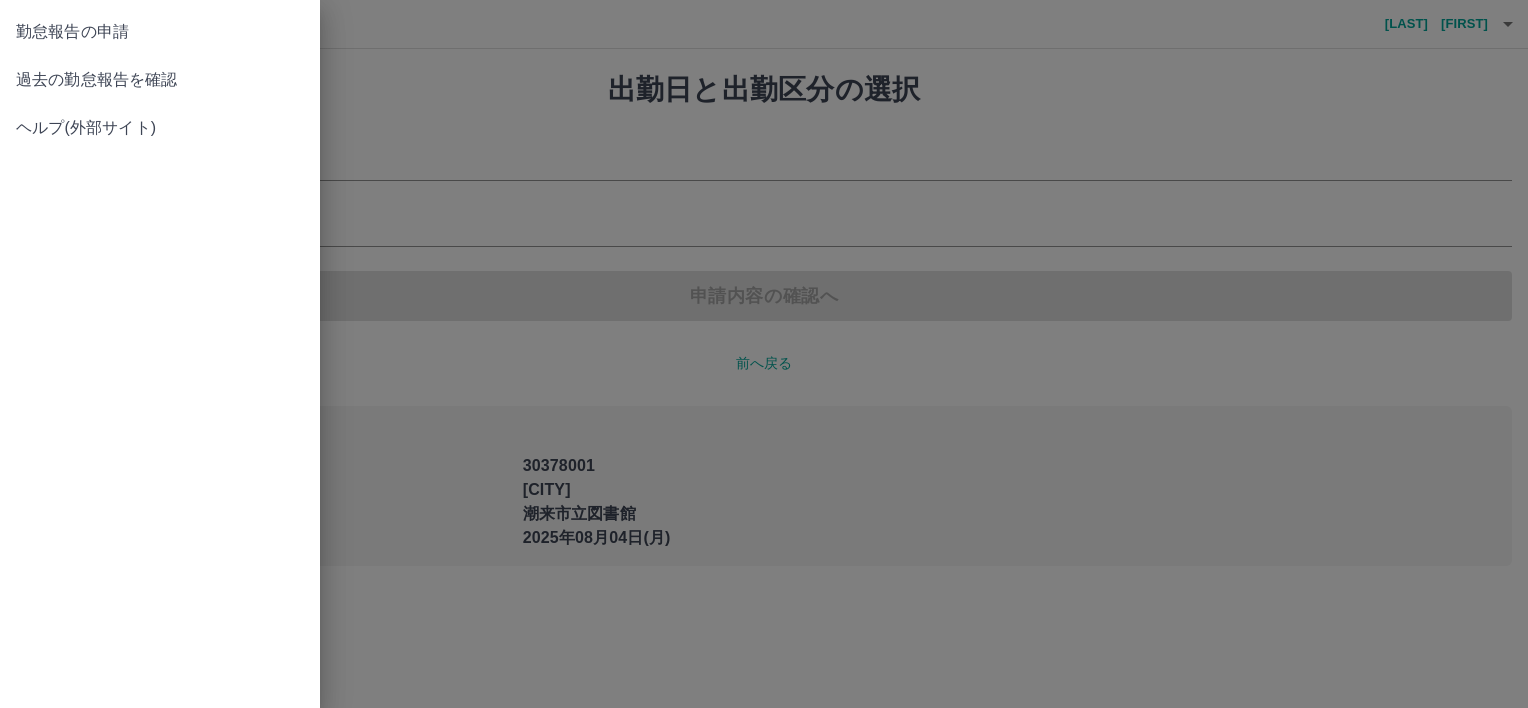 drag, startPoint x: 460, startPoint y: 185, endPoint x: 488, endPoint y: 190, distance: 28.442924 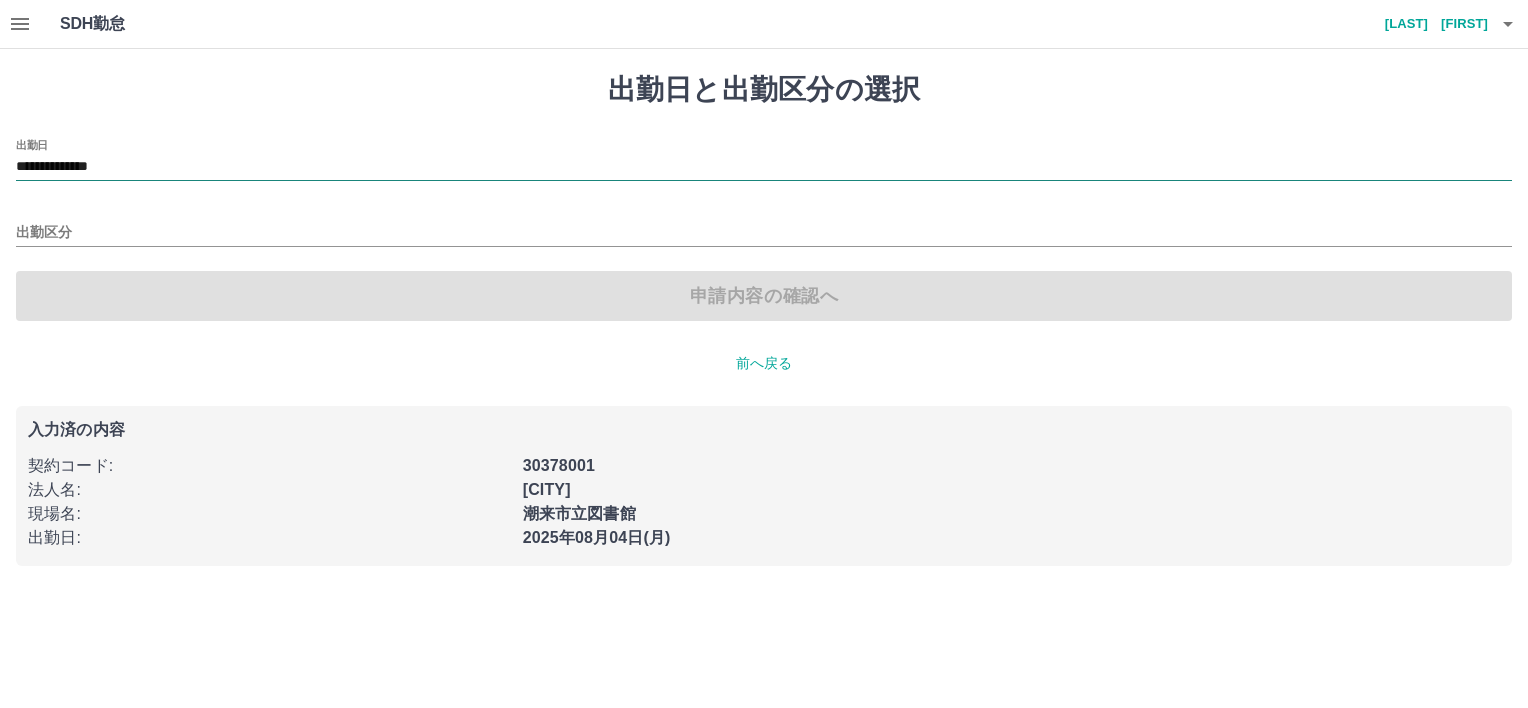click on "**********" at bounding box center [764, 167] 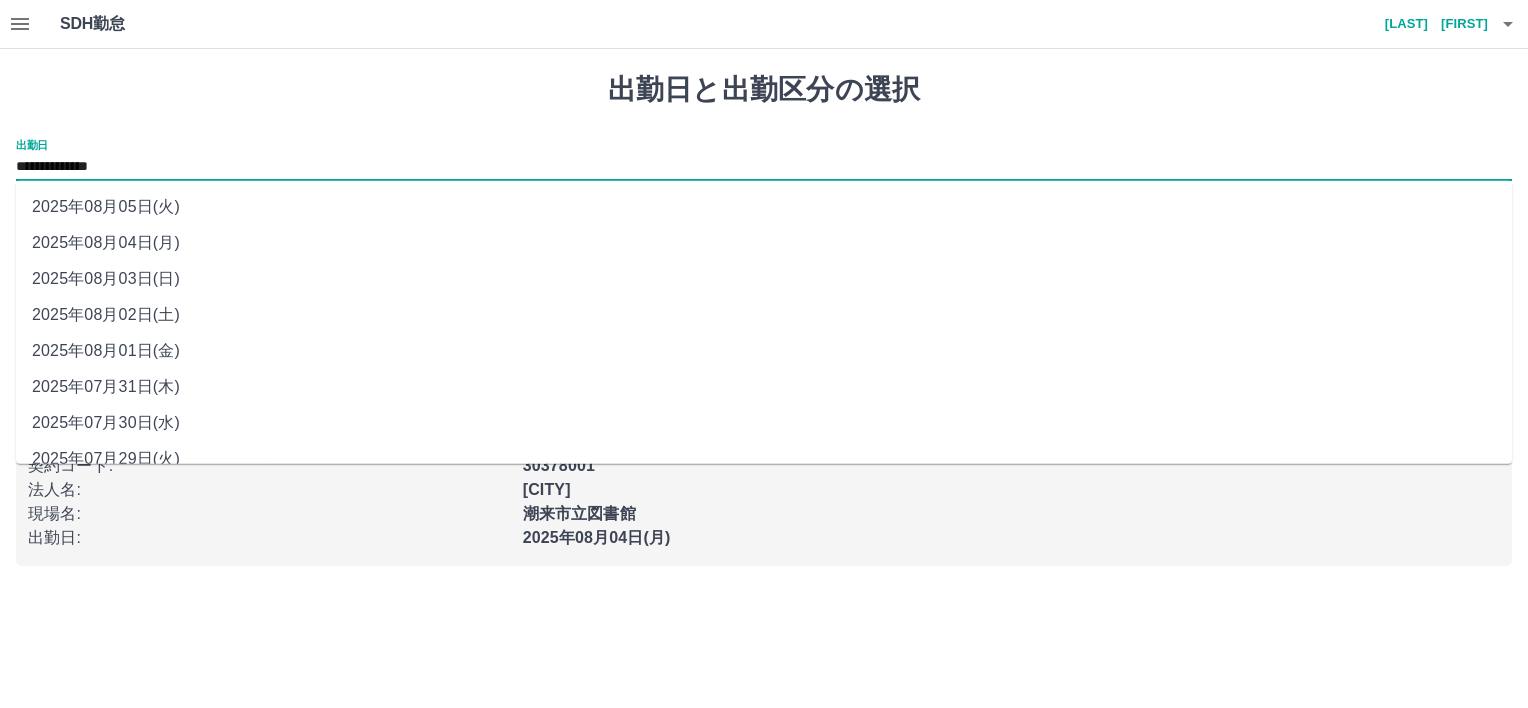 drag, startPoint x: 107, startPoint y: 168, endPoint x: 142, endPoint y: 356, distance: 191.23022 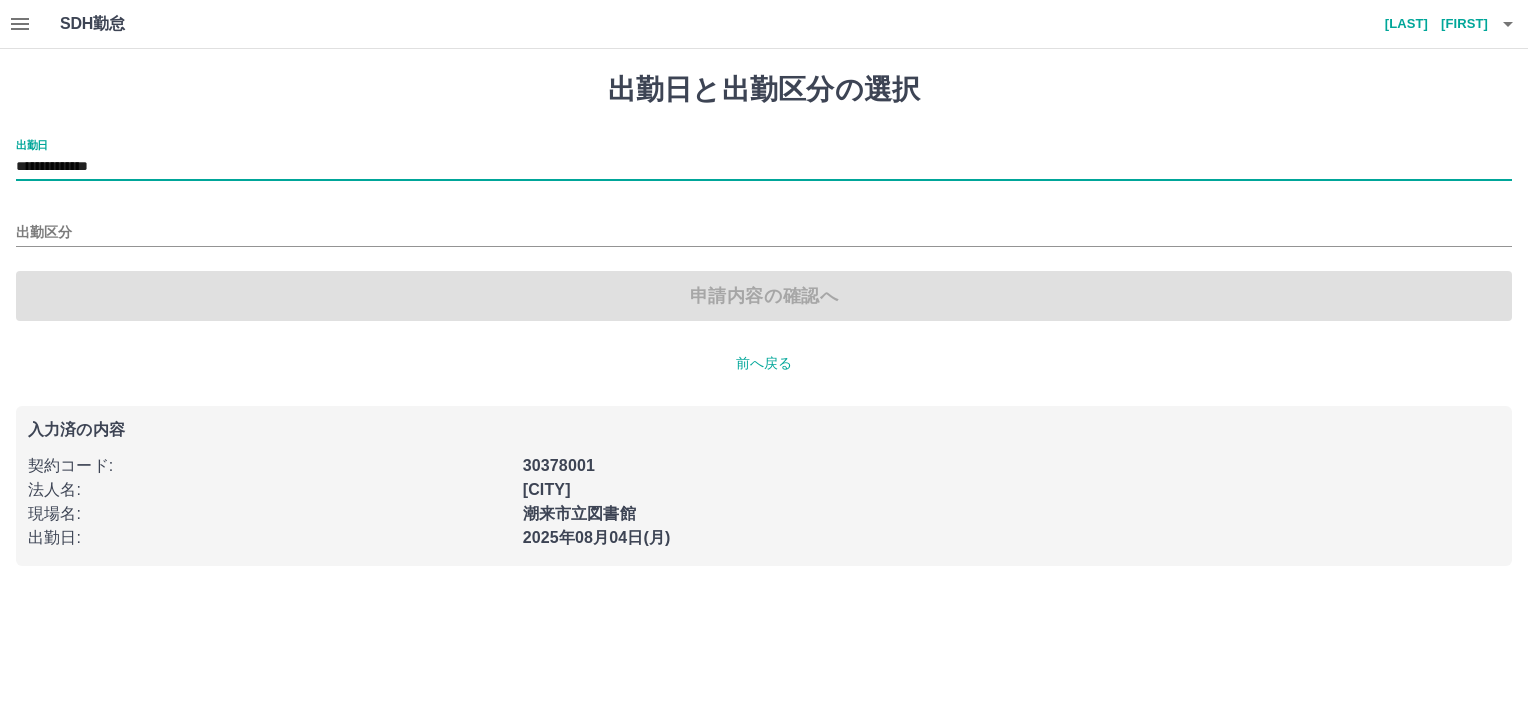 click on "申請内容の確認へ" at bounding box center [764, 296] 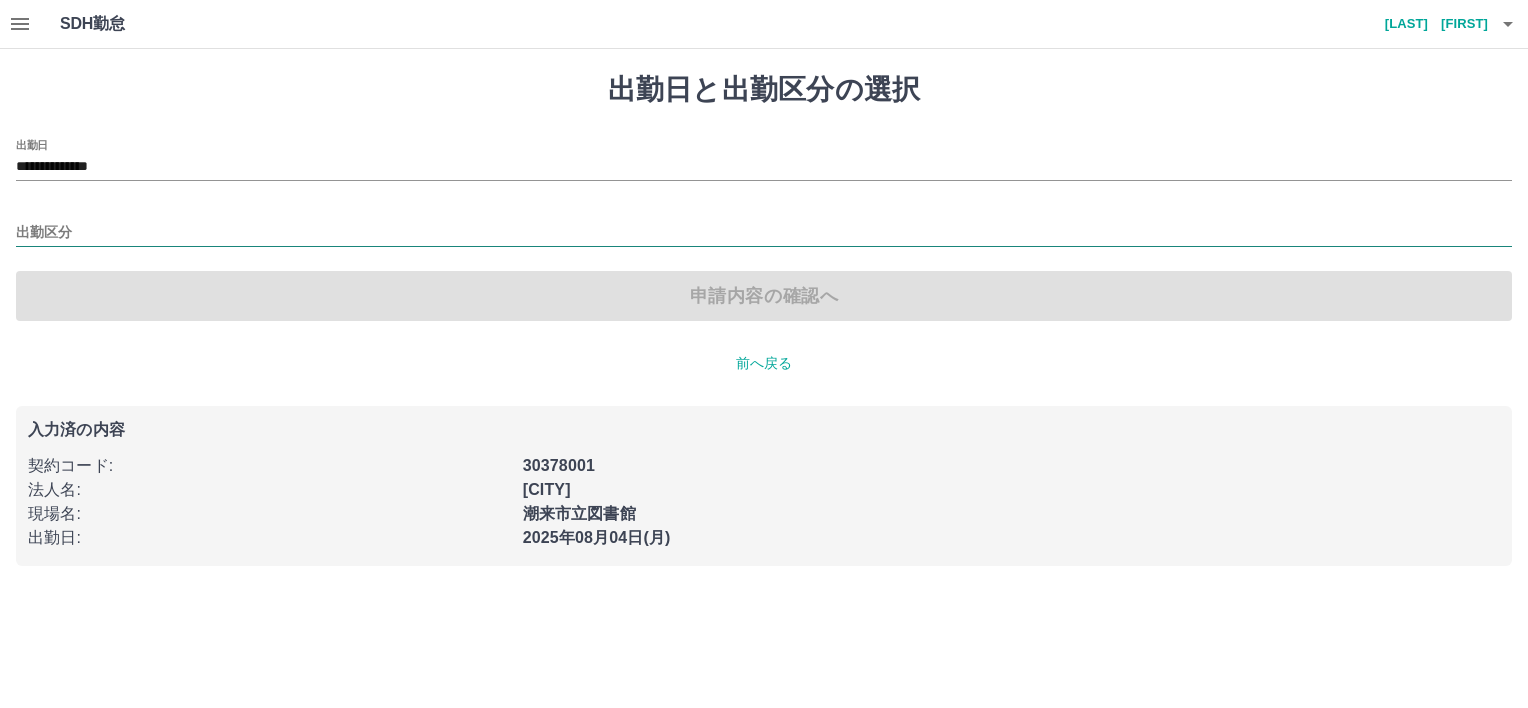 click on "出勤区分" at bounding box center (764, 233) 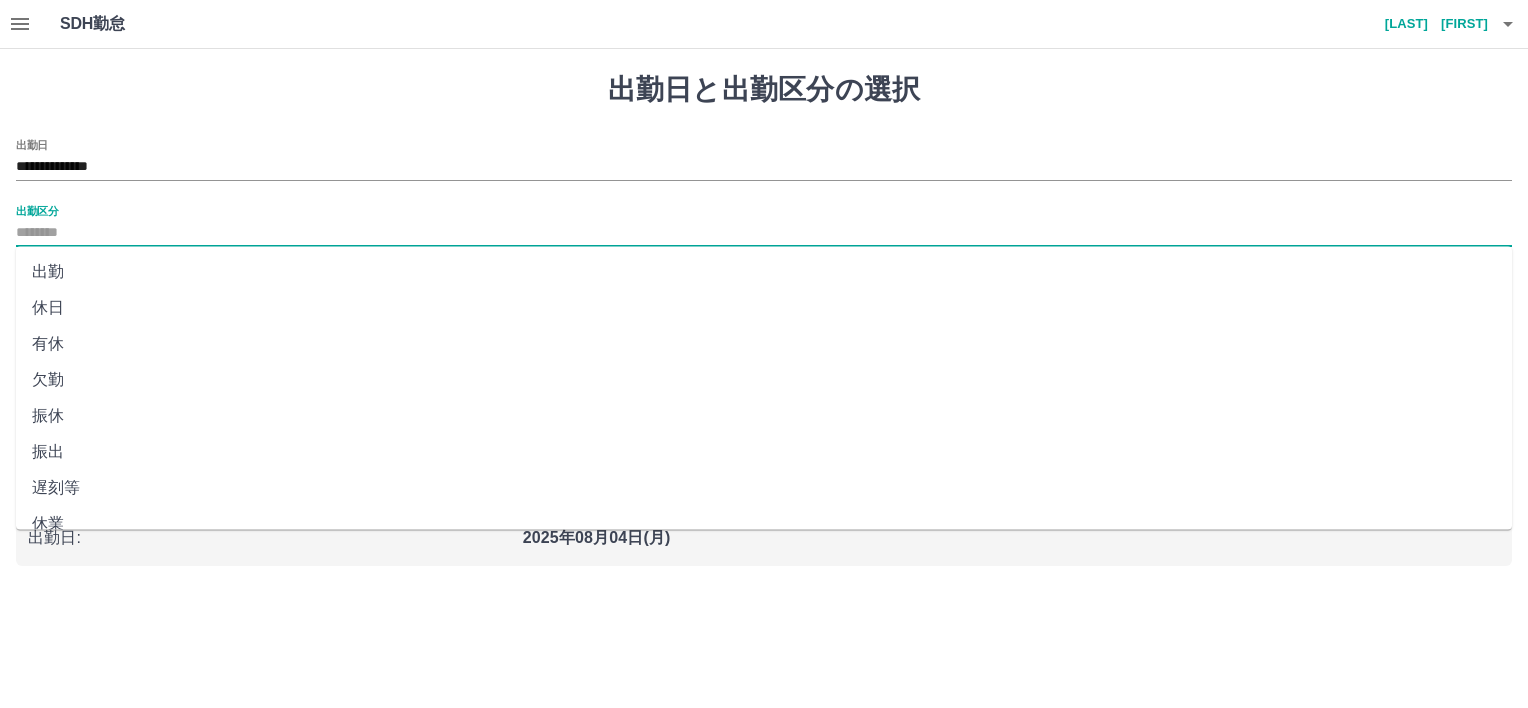 drag, startPoint x: 113, startPoint y: 303, endPoint x: 108, endPoint y: 343, distance: 40.311287 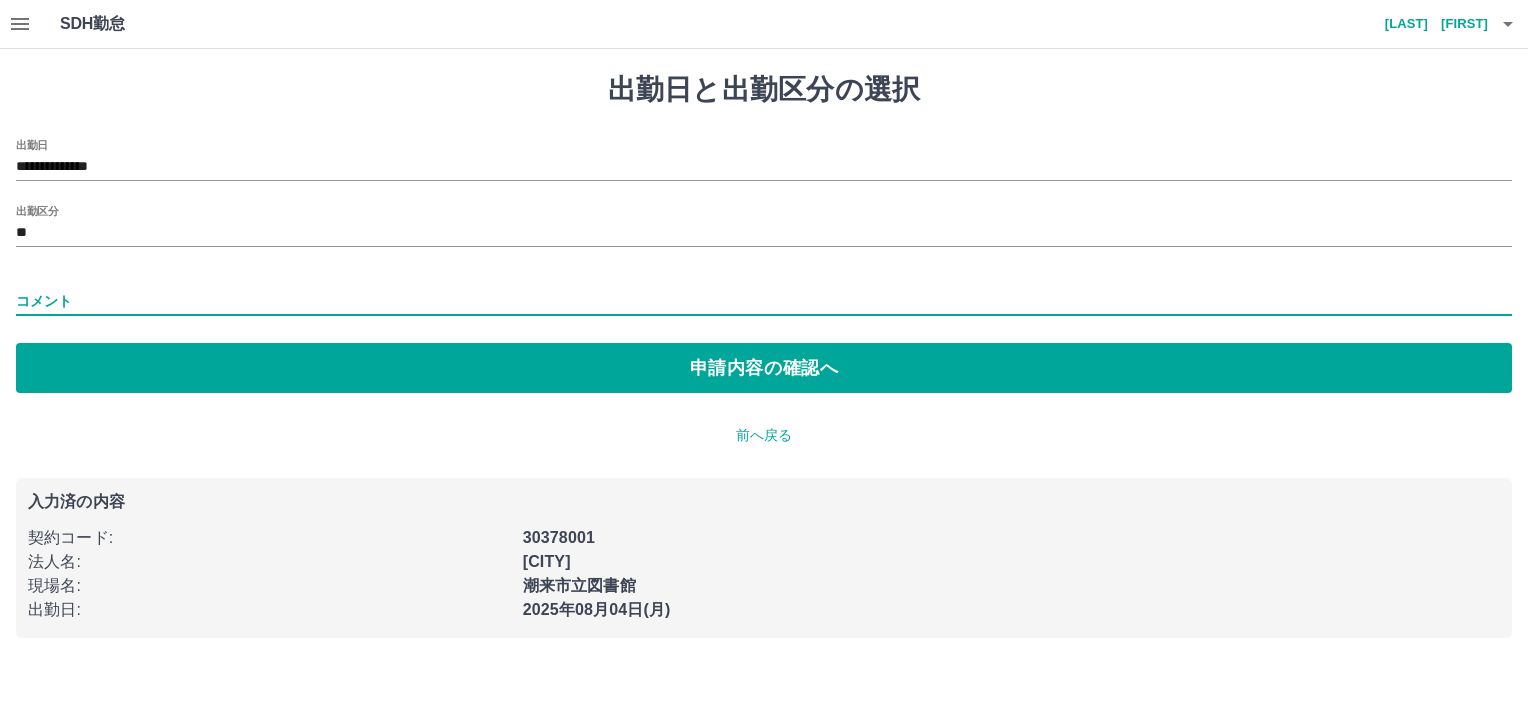 drag, startPoint x: 157, startPoint y: 312, endPoint x: 160, endPoint y: 296, distance: 16.27882 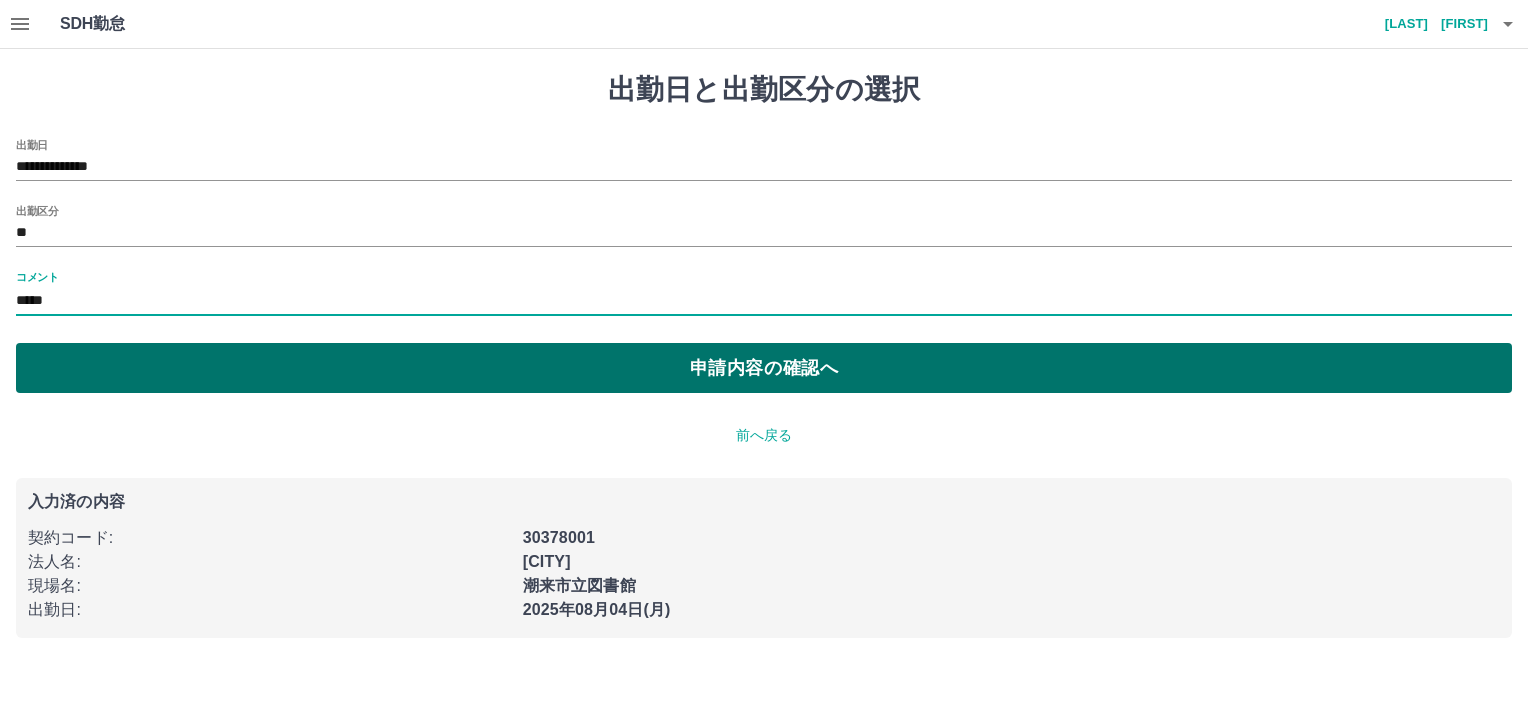 click on "申請内容の確認へ" at bounding box center [764, 368] 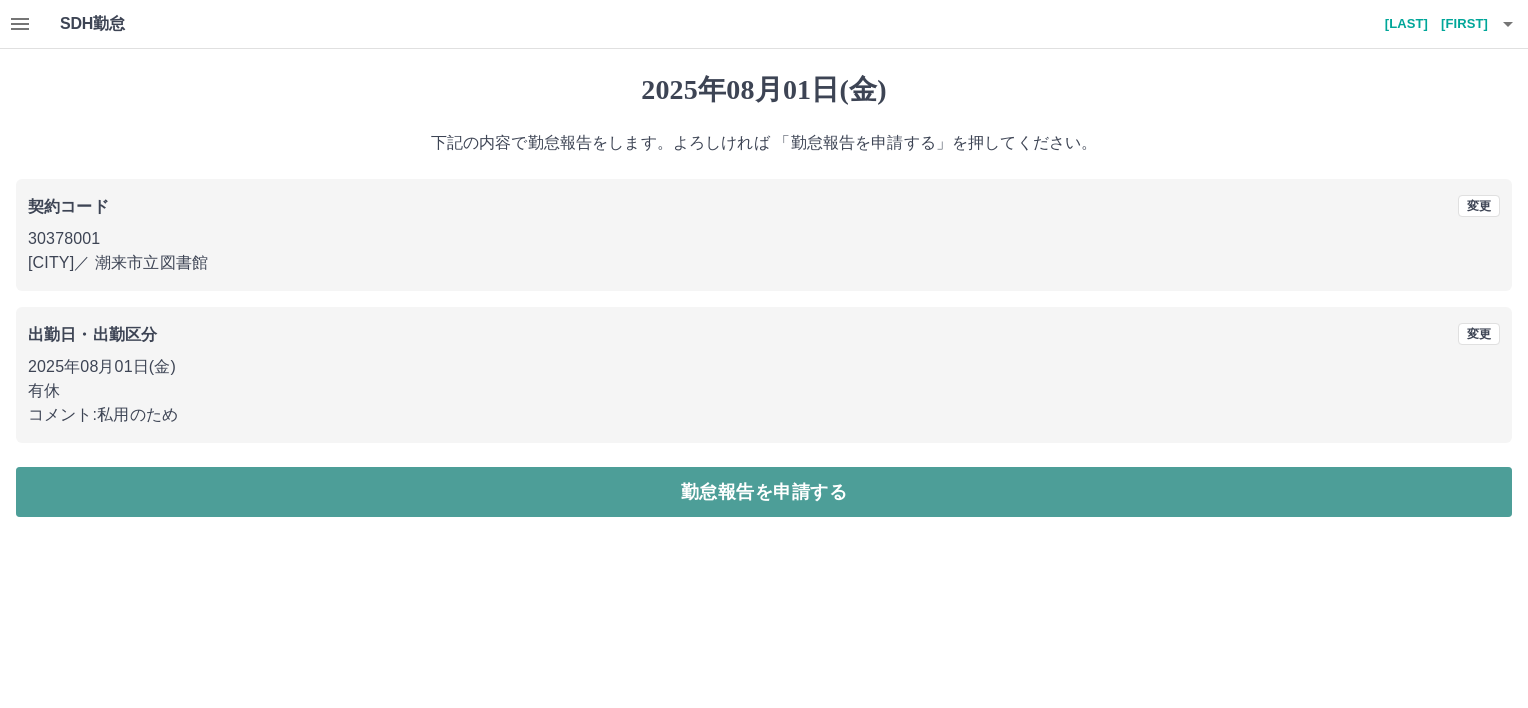 click on "勤怠報告を申請する" at bounding box center [764, 492] 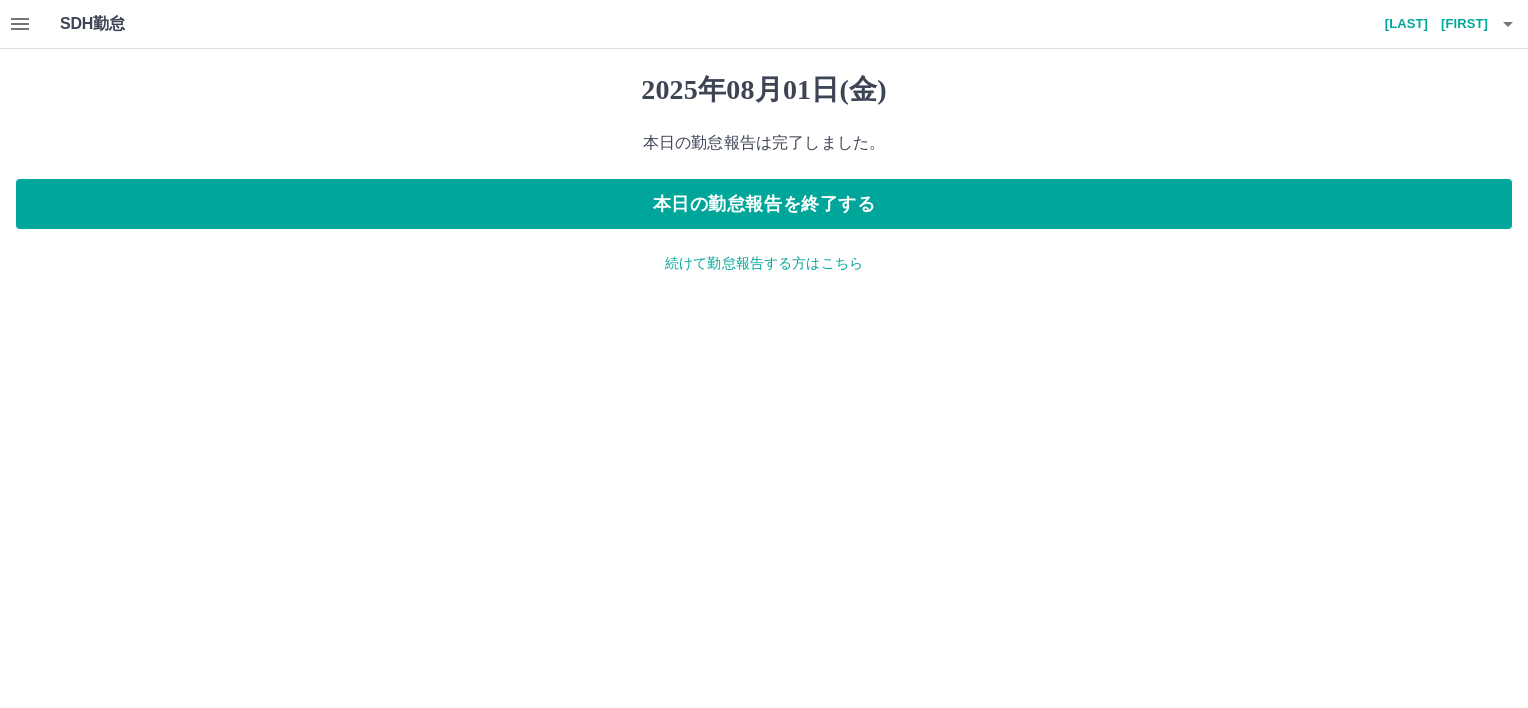 click on "続けて勤怠報告する方はこちら" at bounding box center [764, 263] 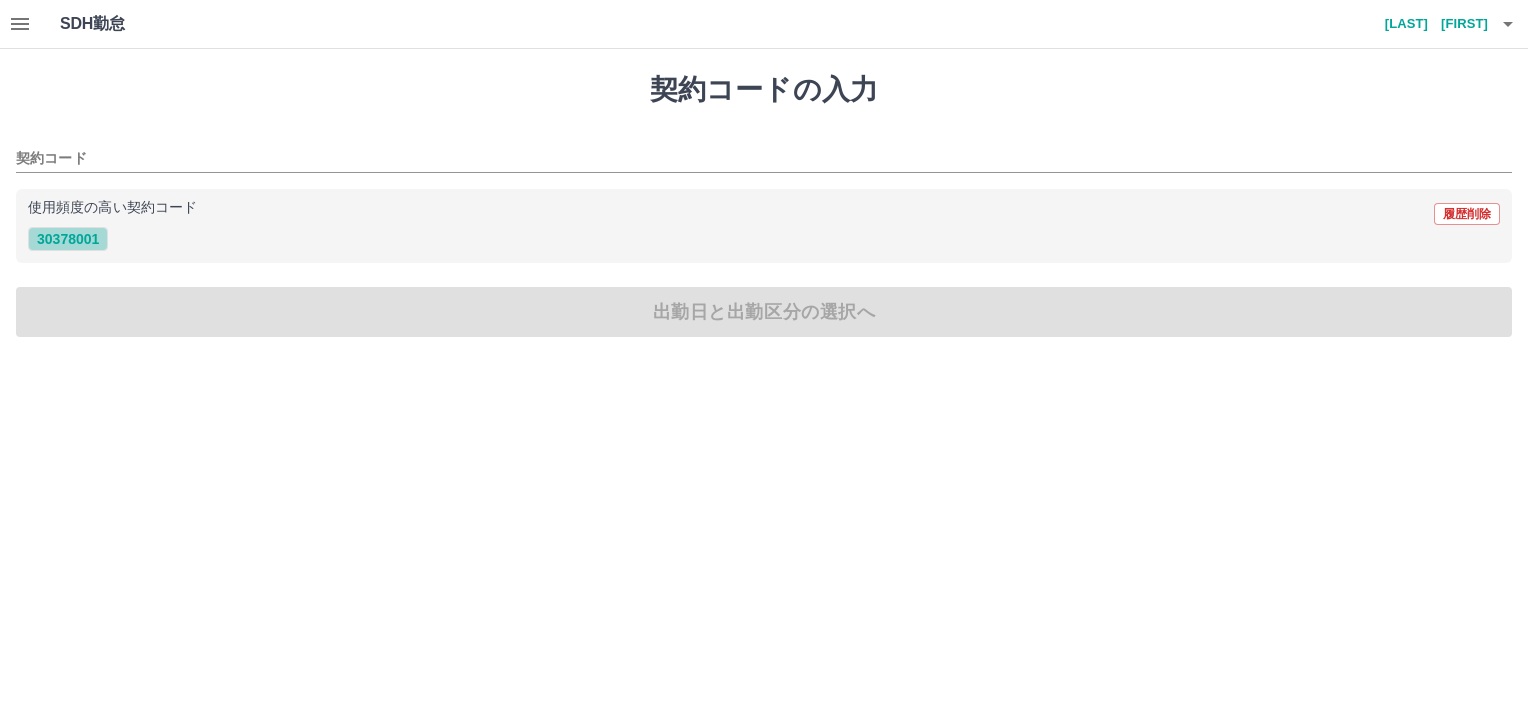 click on "30378001" at bounding box center (68, 239) 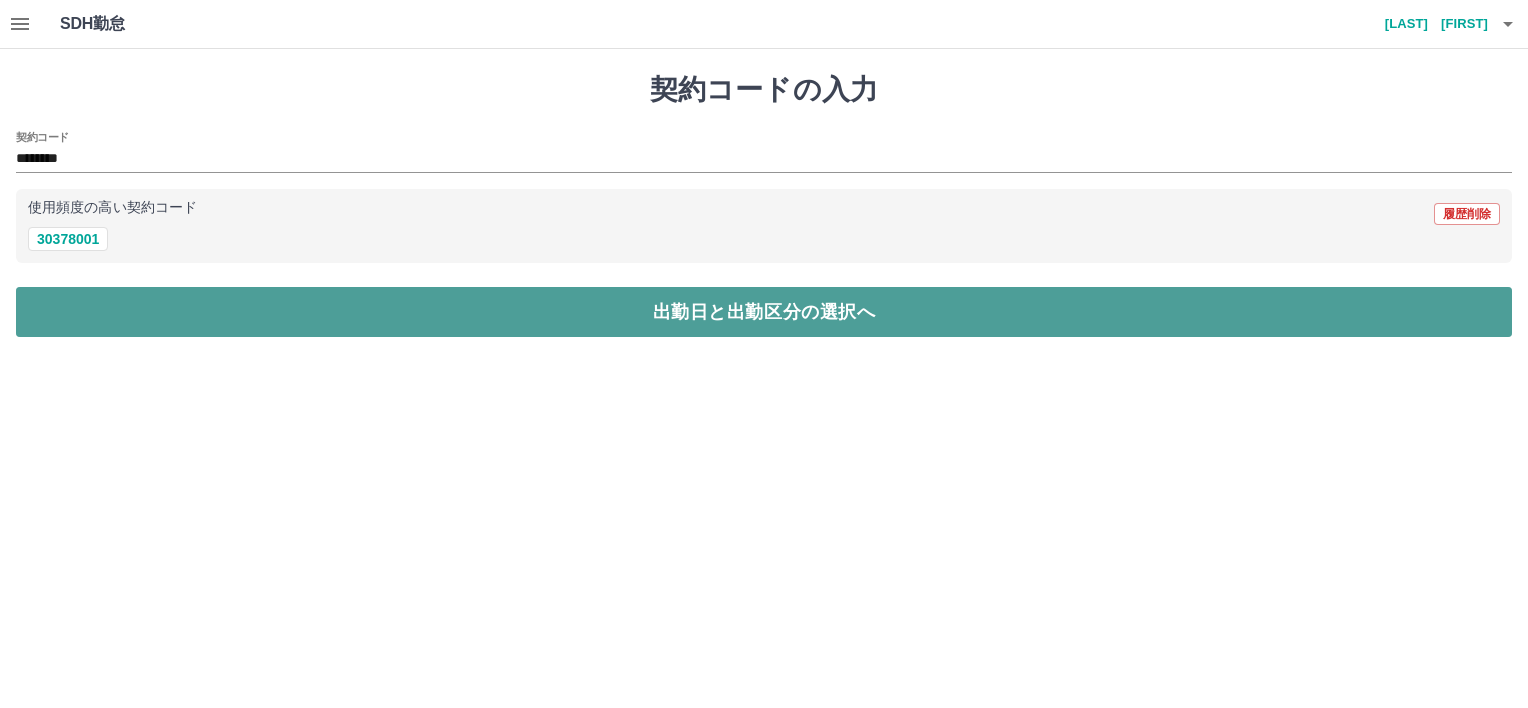 click on "出勤日と出勤区分の選択へ" at bounding box center (764, 312) 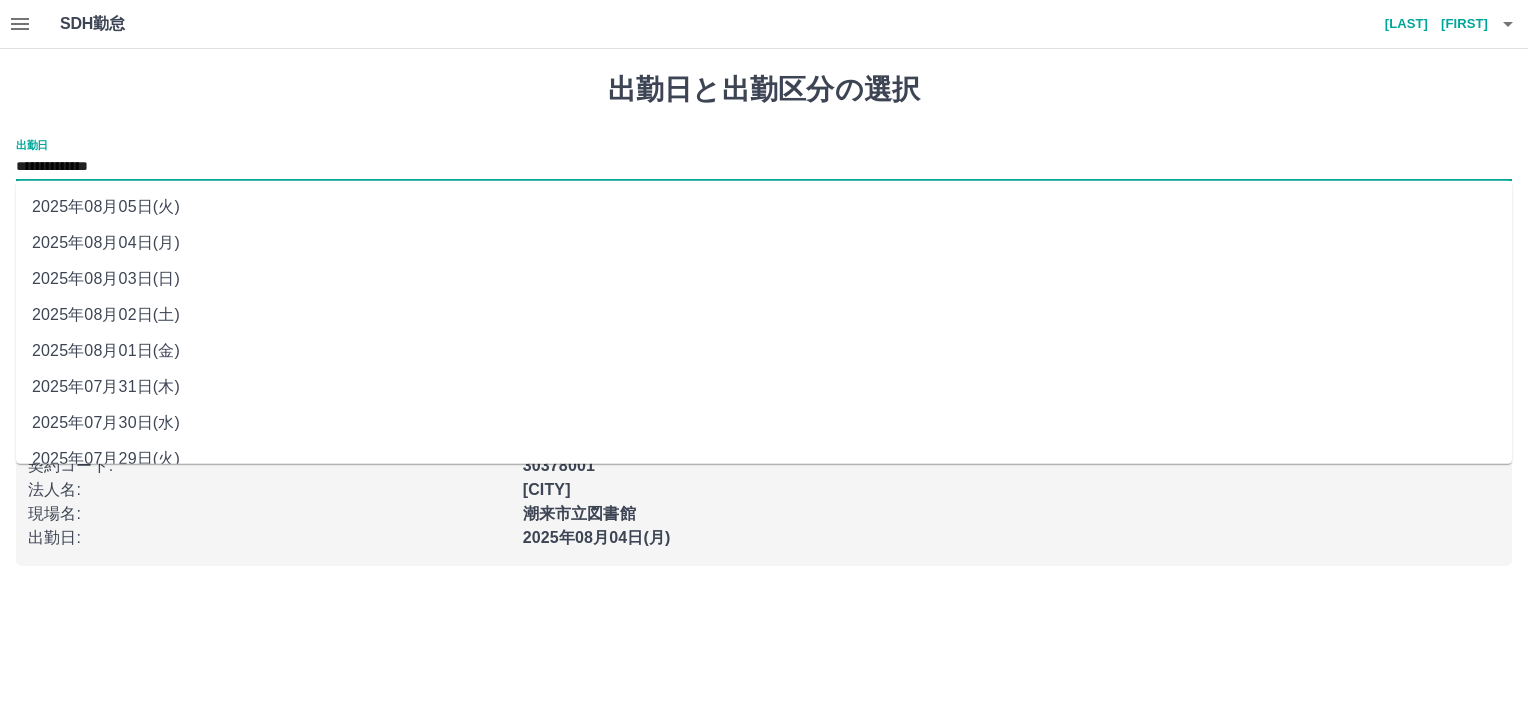 click on "**********" at bounding box center (764, 167) 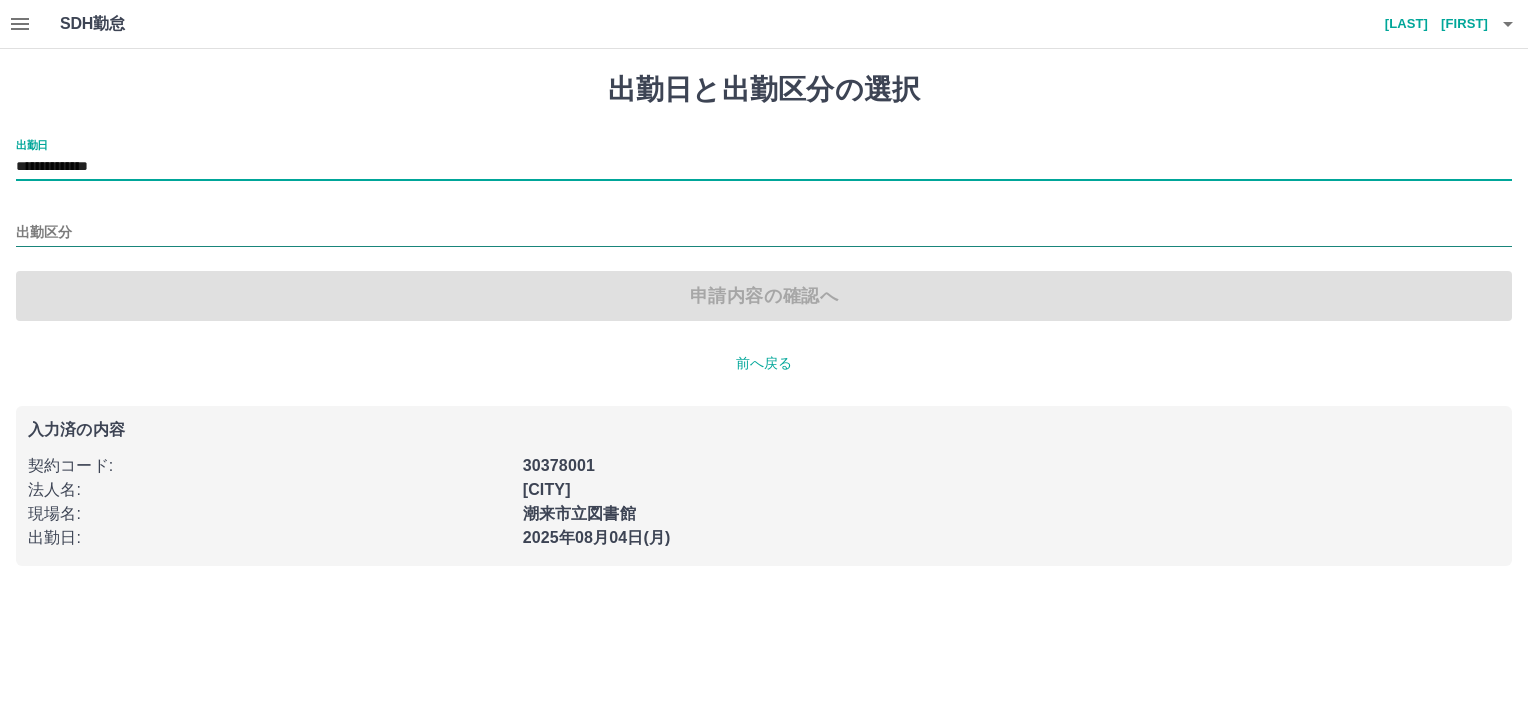click on "出勤区分" at bounding box center (764, 233) 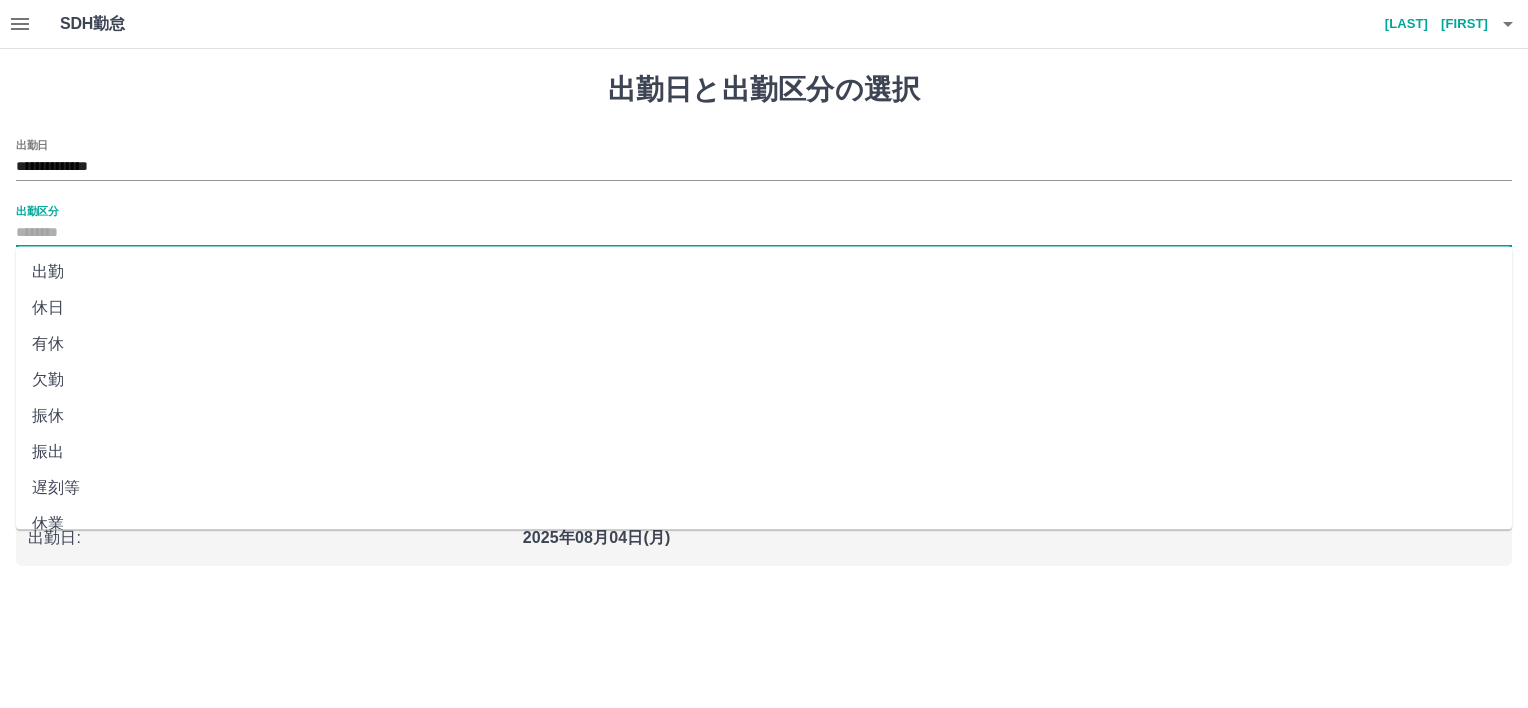 click on "有休" at bounding box center [764, 344] 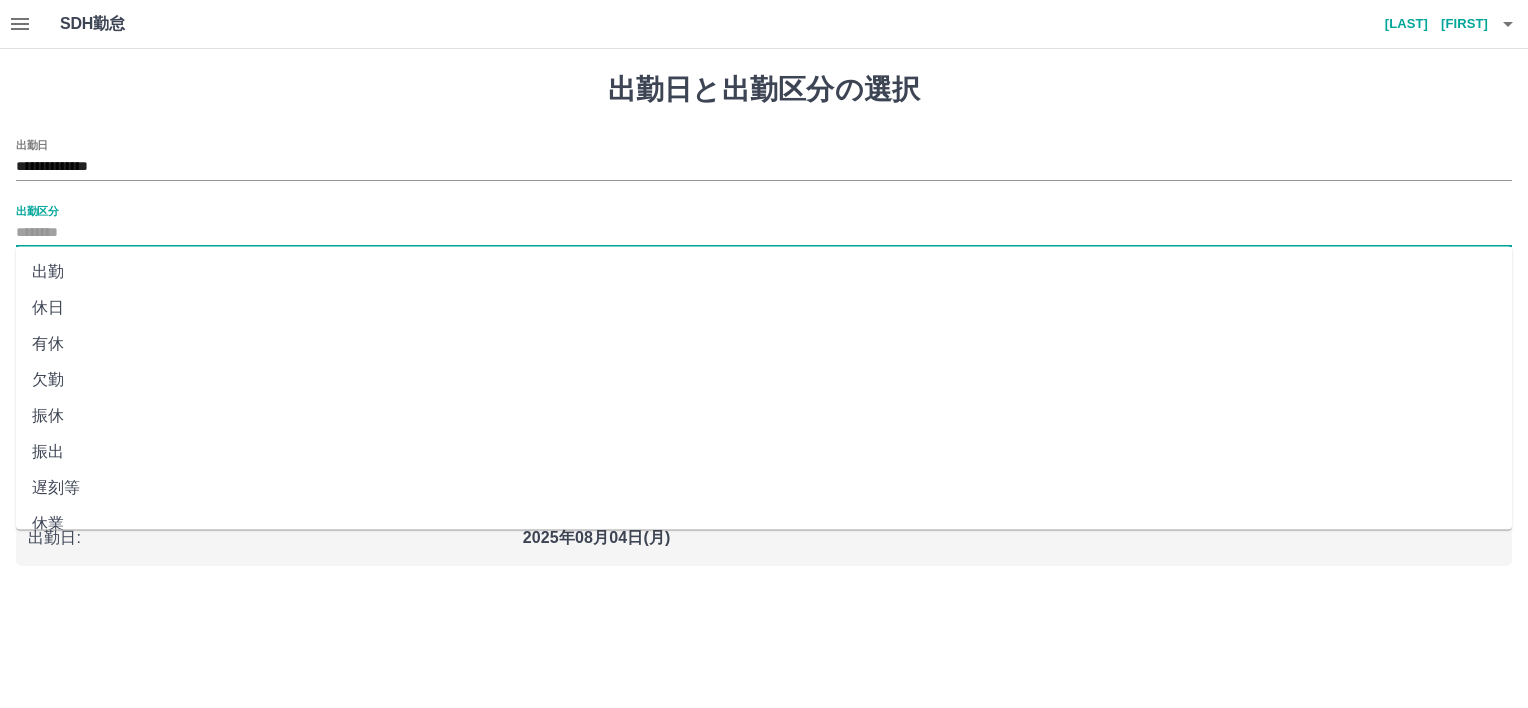 type on "**" 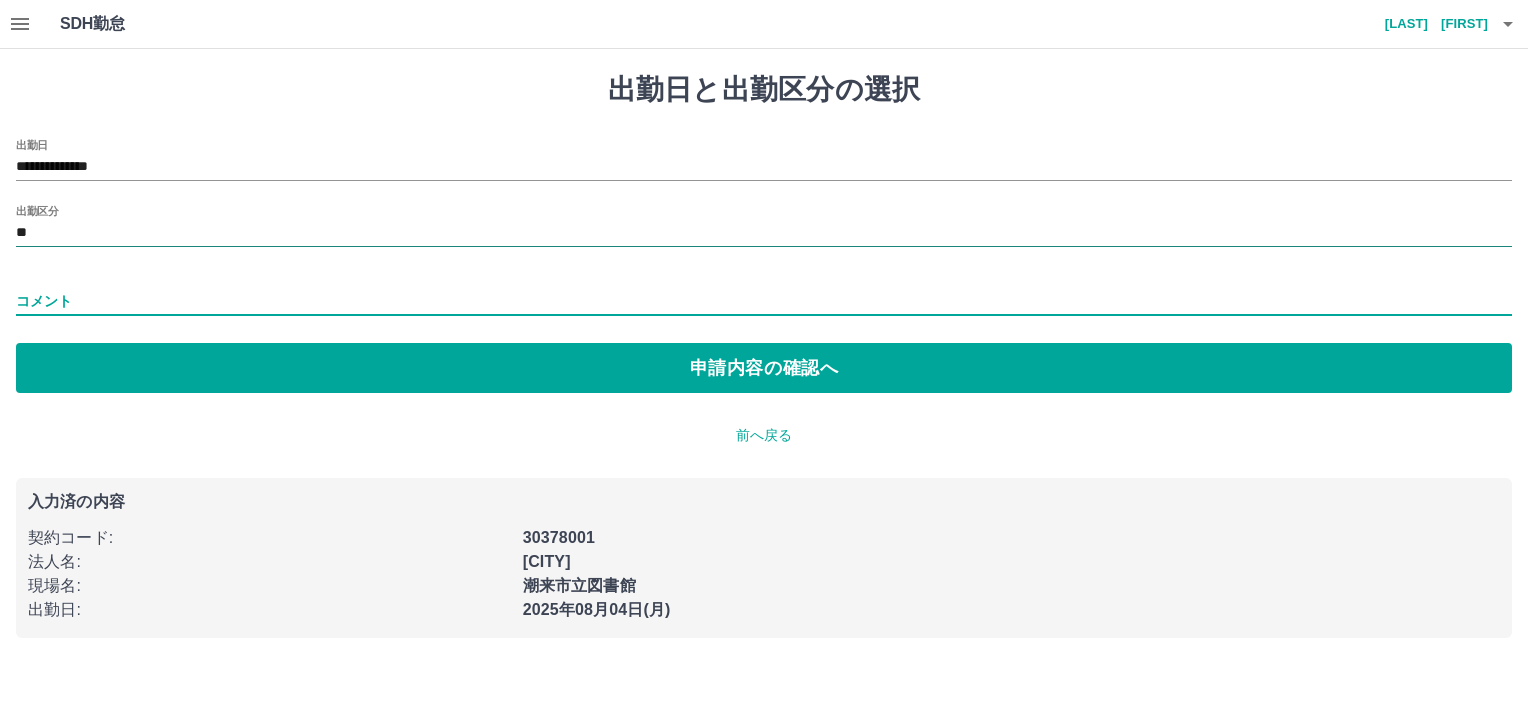 drag, startPoint x: 108, startPoint y: 290, endPoint x: 96, endPoint y: 242, distance: 49.47727 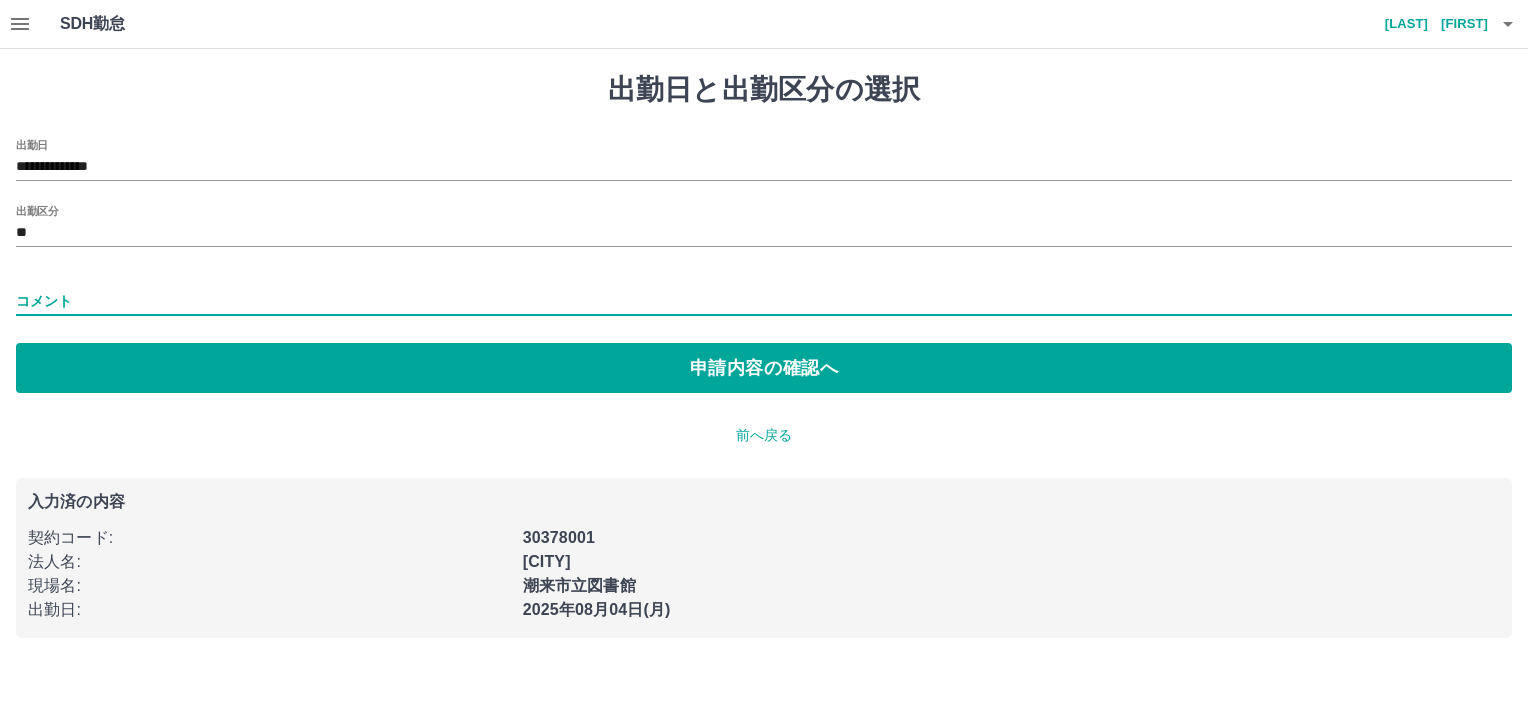 type on "*****" 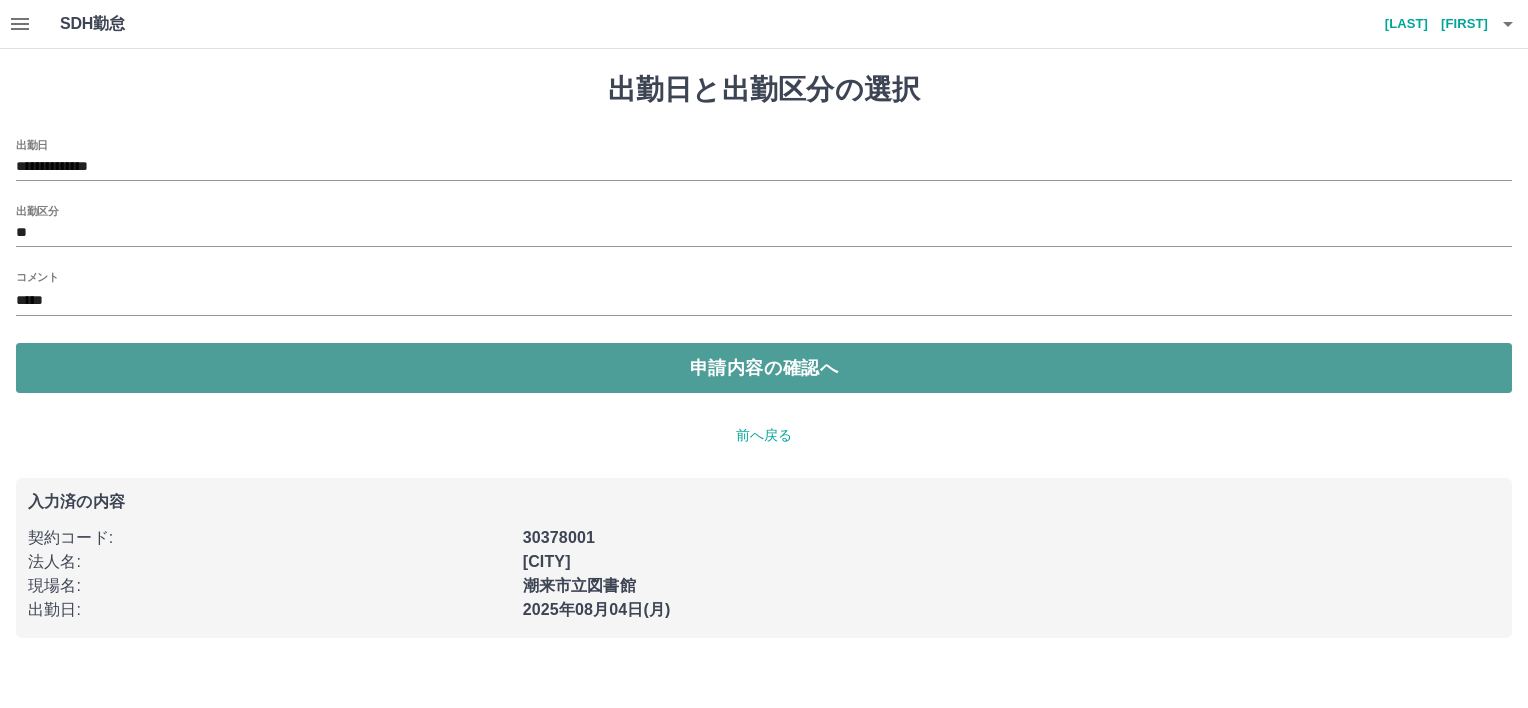 click on "申請内容の確認へ" at bounding box center (764, 368) 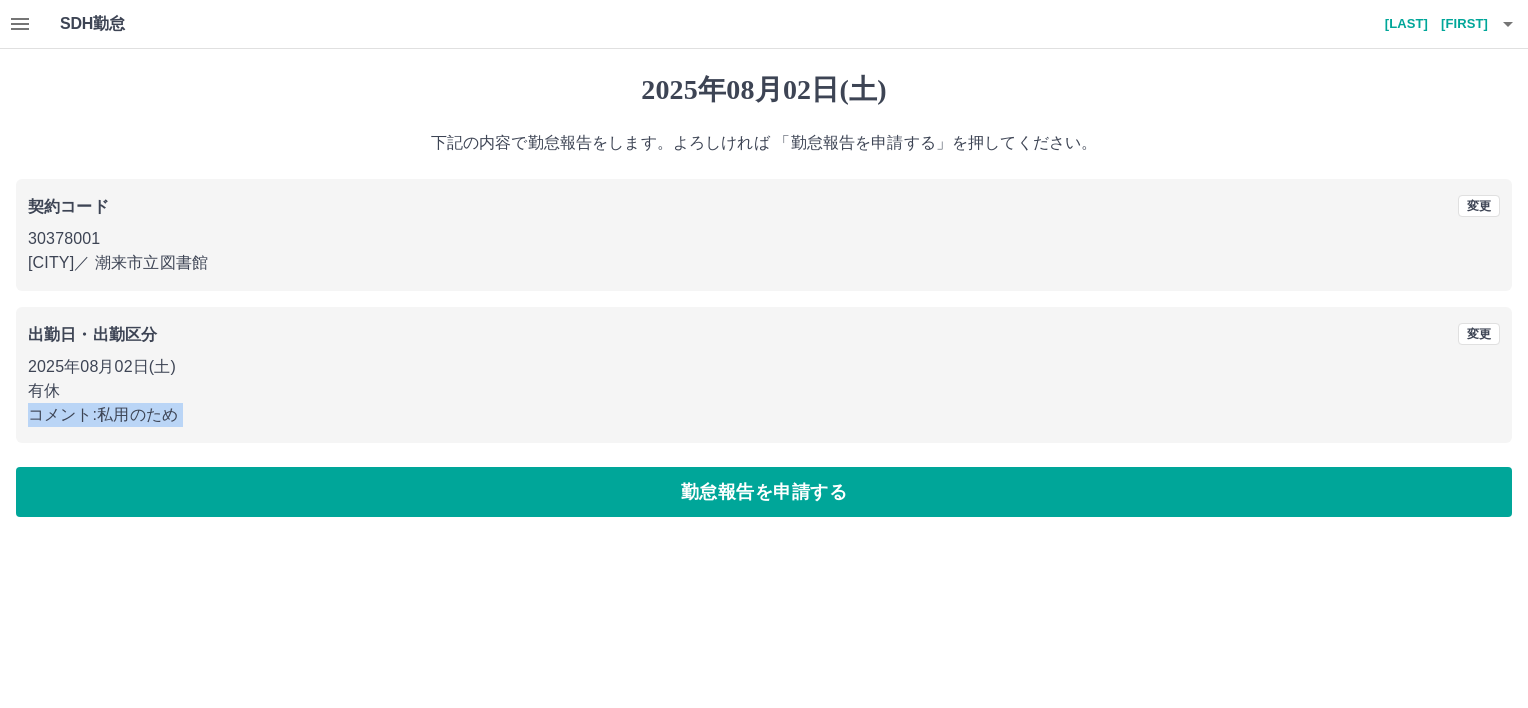 drag, startPoint x: 344, startPoint y: 454, endPoint x: 364, endPoint y: 375, distance: 81.49233 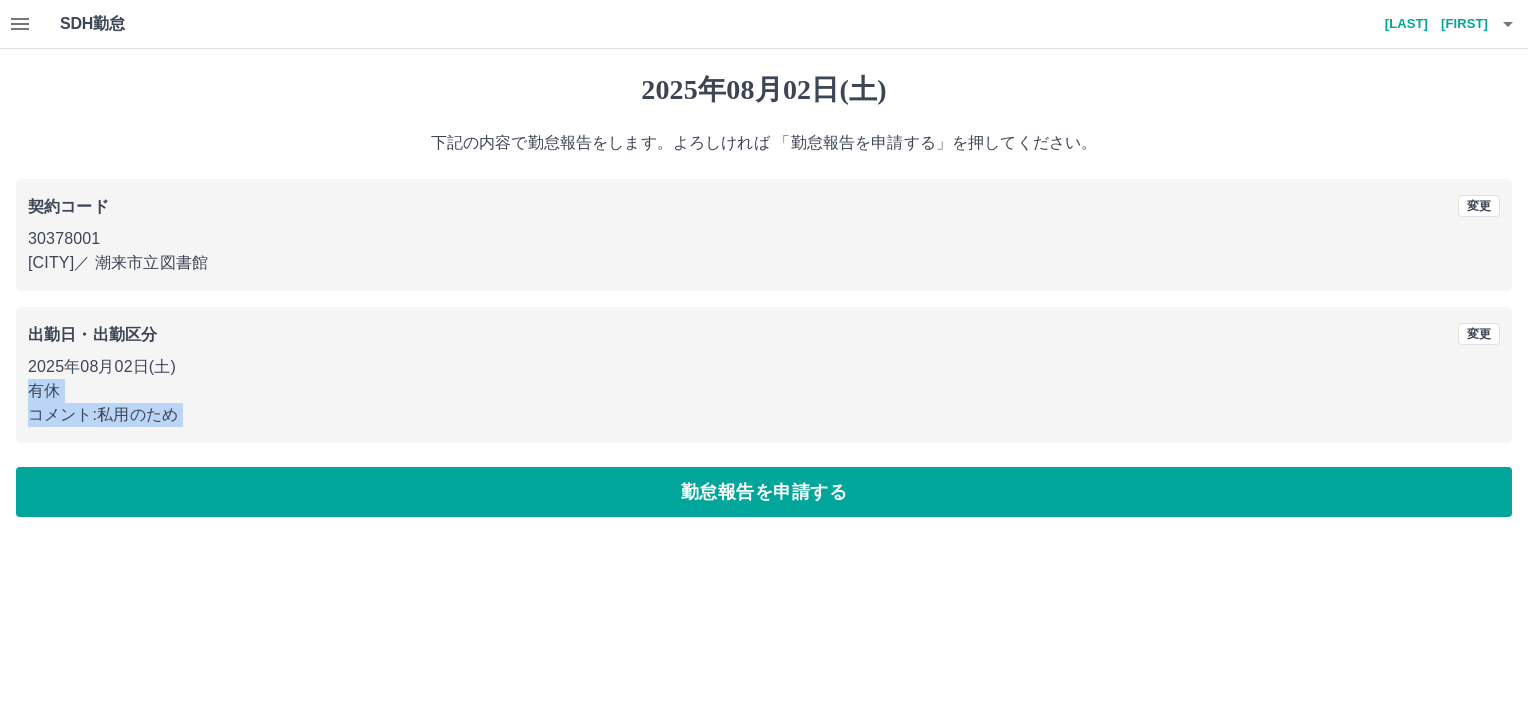drag, startPoint x: 364, startPoint y: 375, endPoint x: 510, endPoint y: 556, distance: 232.54462 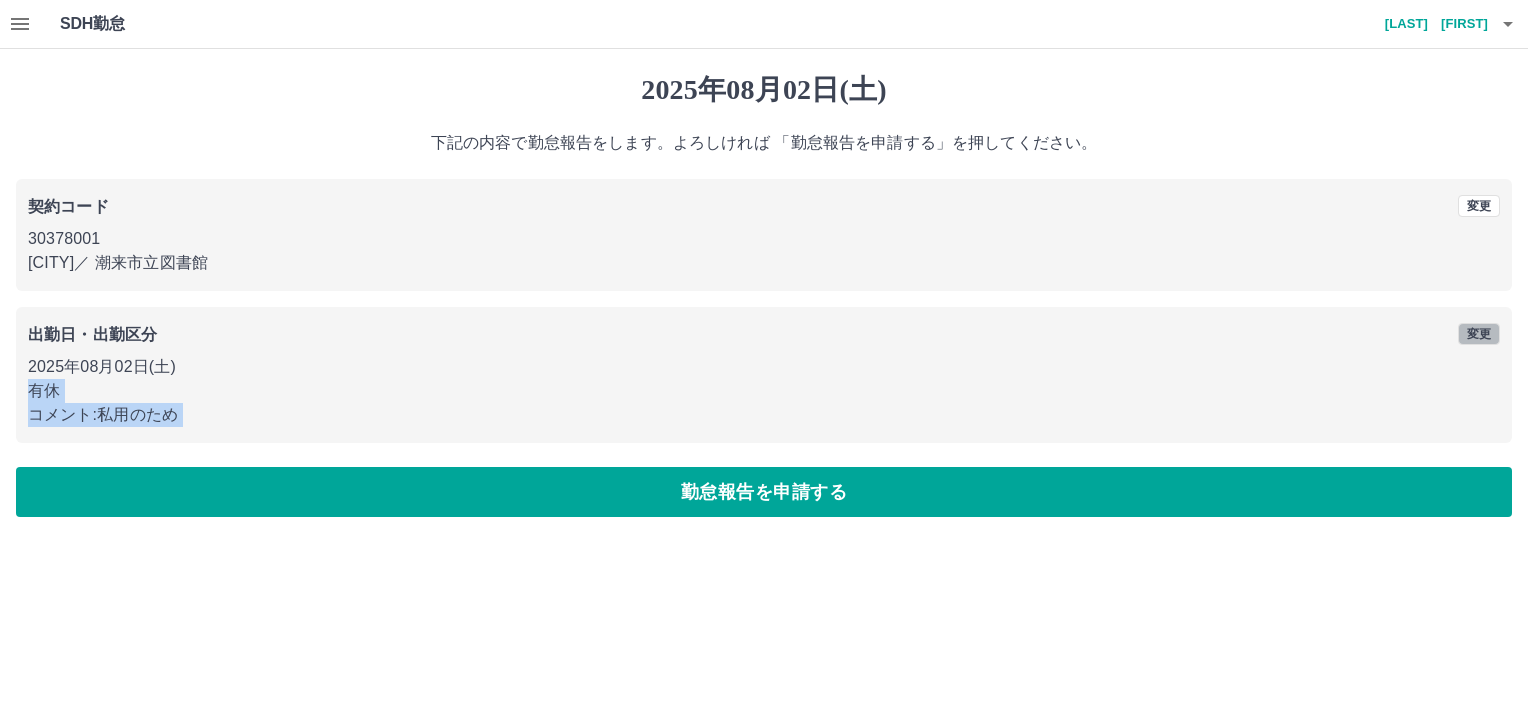 click on "変更" at bounding box center [1479, 334] 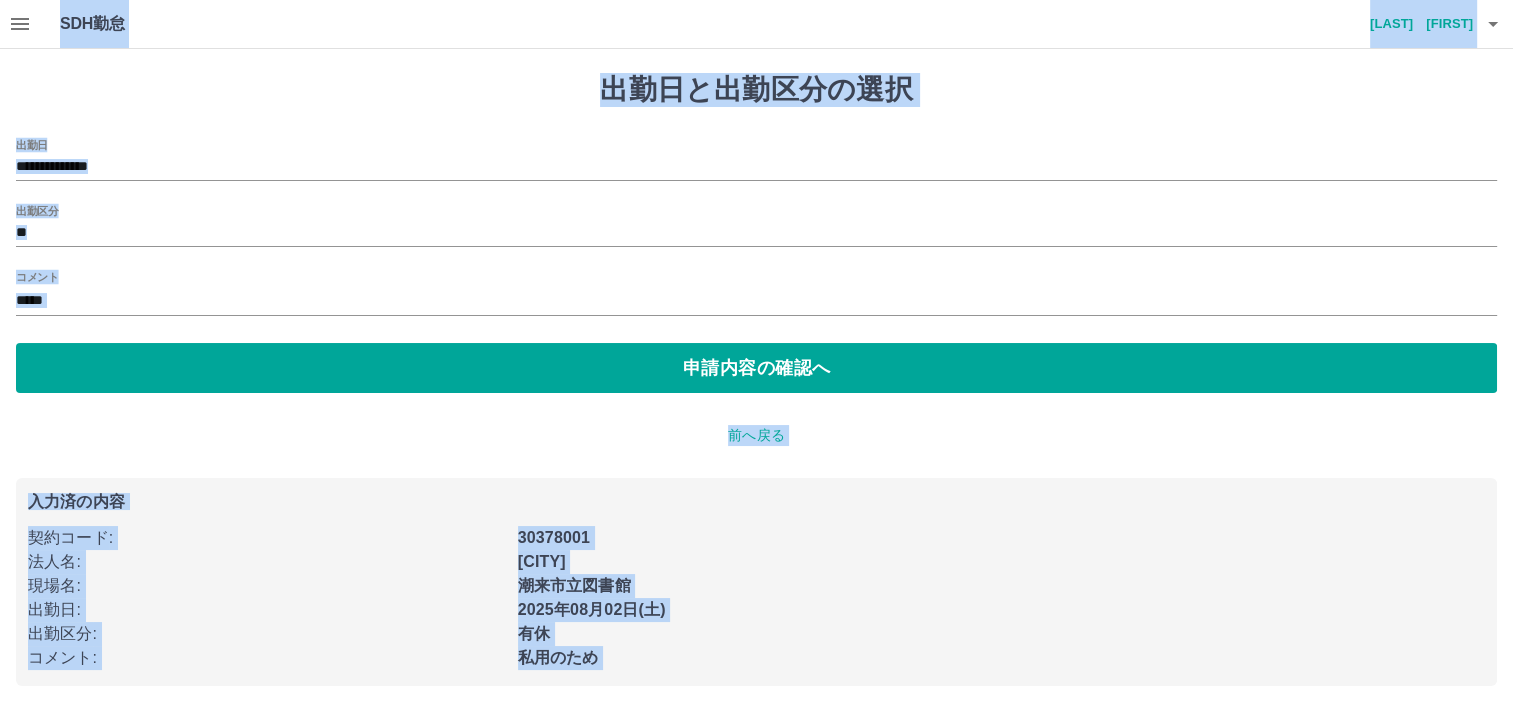 click on "**********" at bounding box center (756, 266) 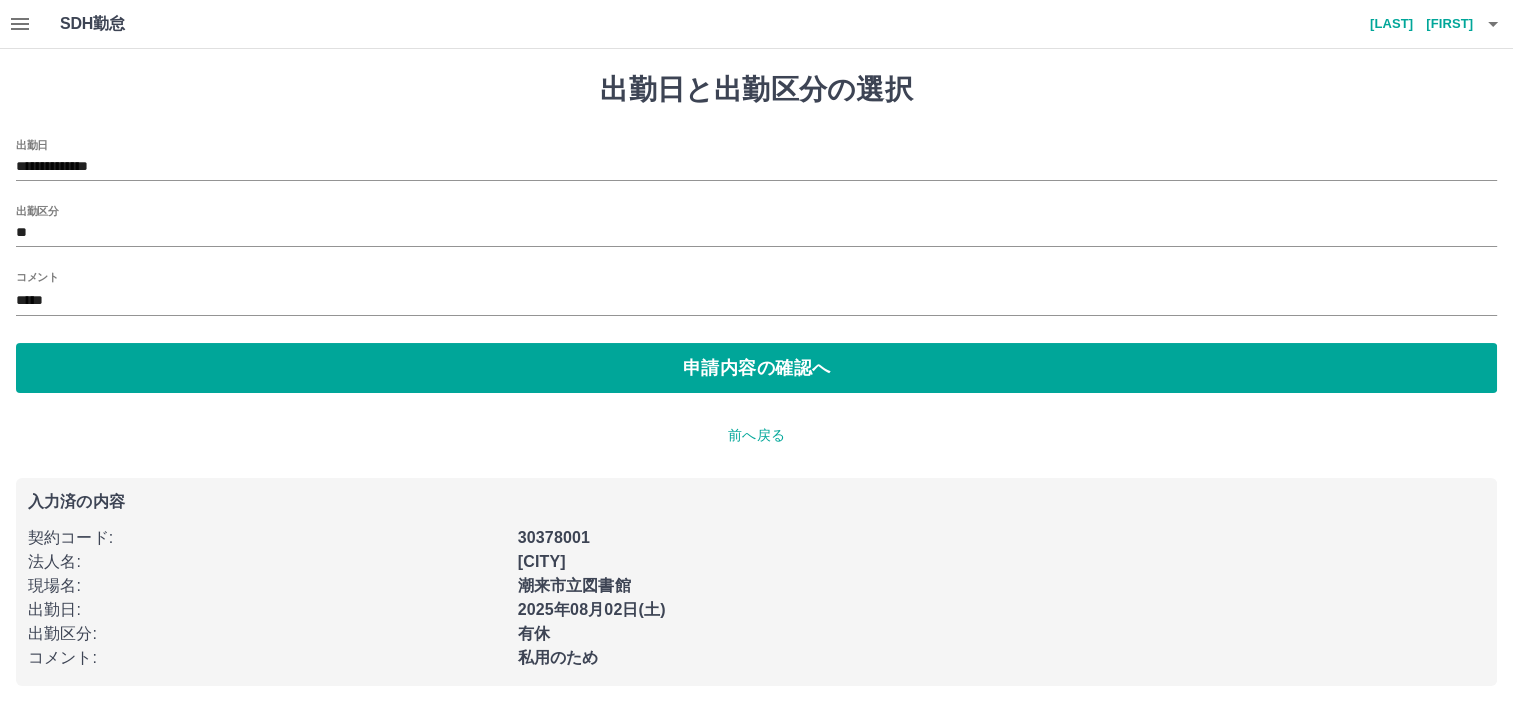 drag, startPoint x: 89, startPoint y: 216, endPoint x: 76, endPoint y: 216, distance: 13 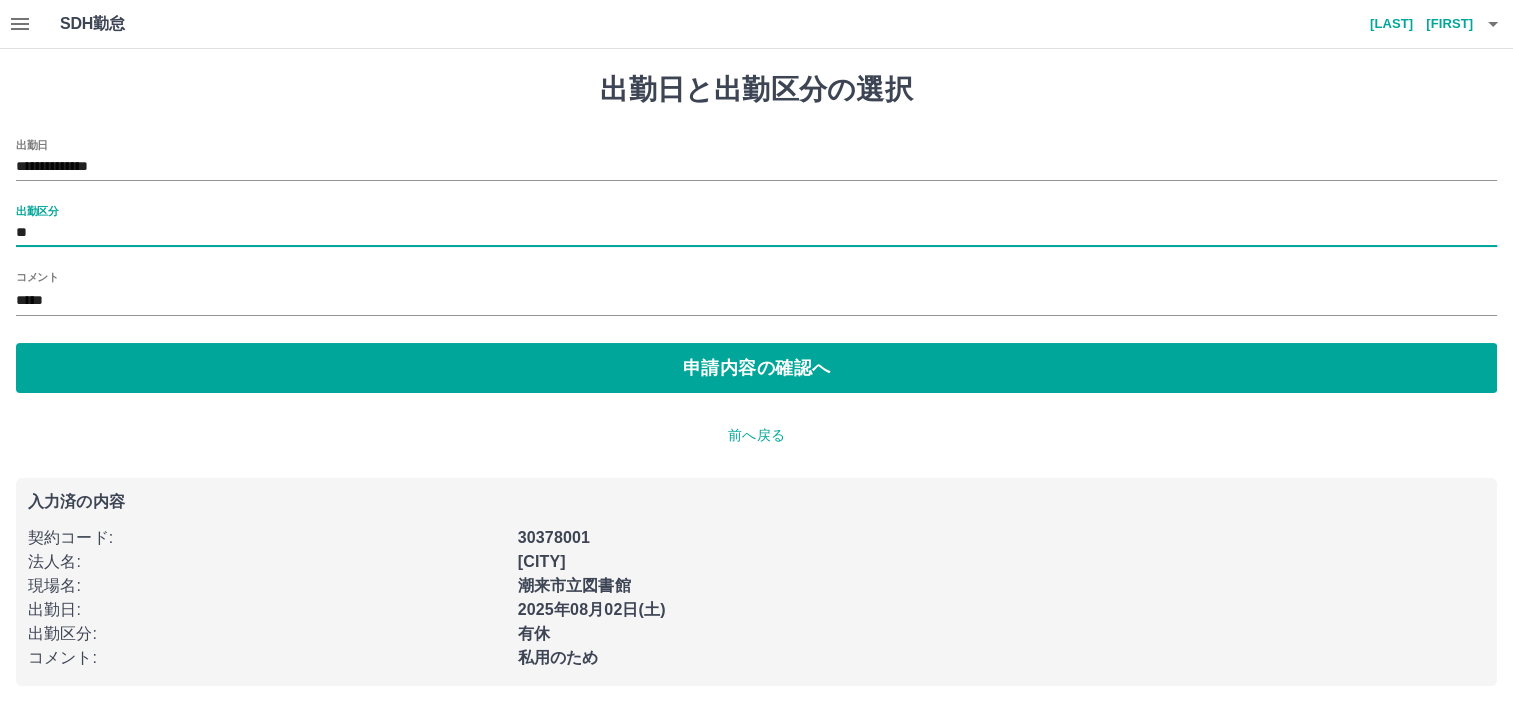click on "**" at bounding box center (756, 233) 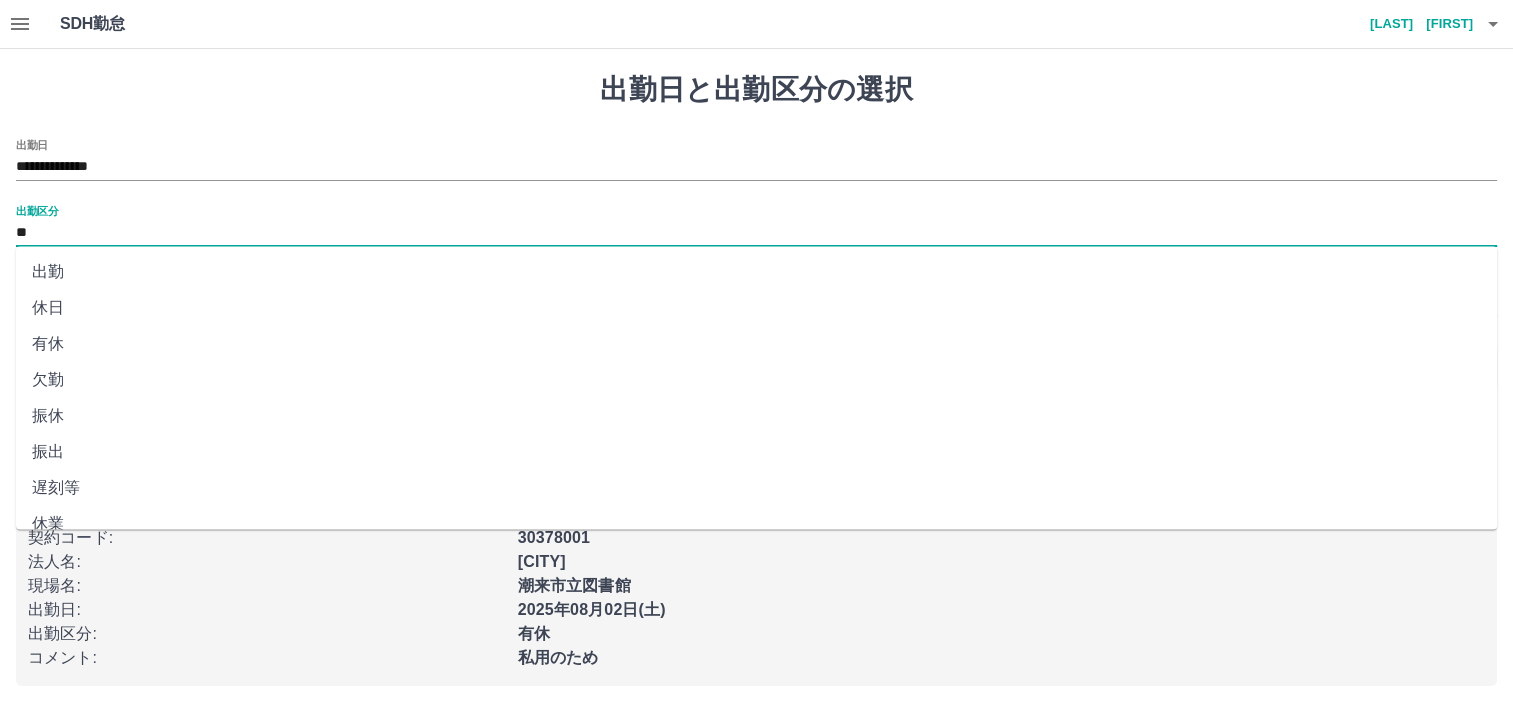 click on "休日" at bounding box center [756, 308] 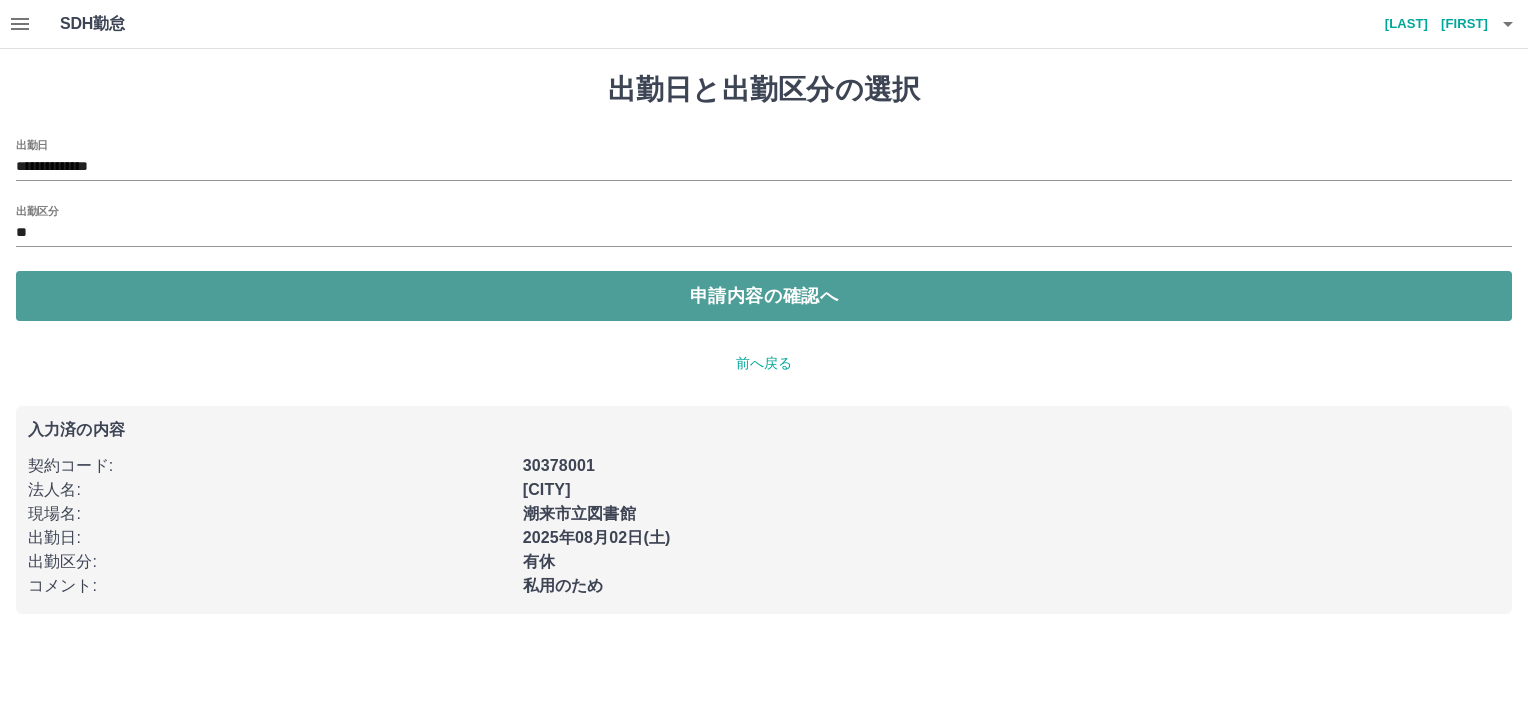click on "申請内容の確認へ" at bounding box center [764, 296] 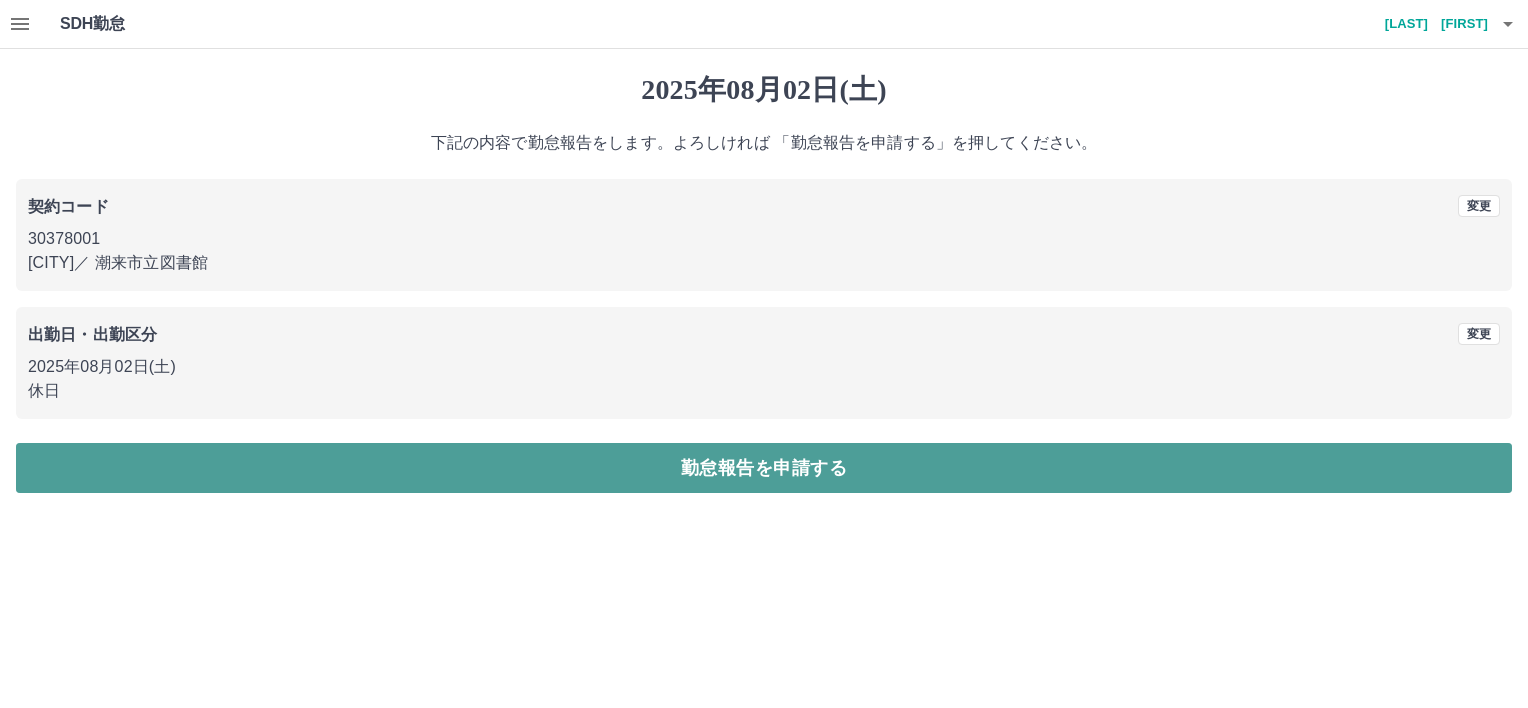 click on "勤怠報告を申請する" at bounding box center (764, 468) 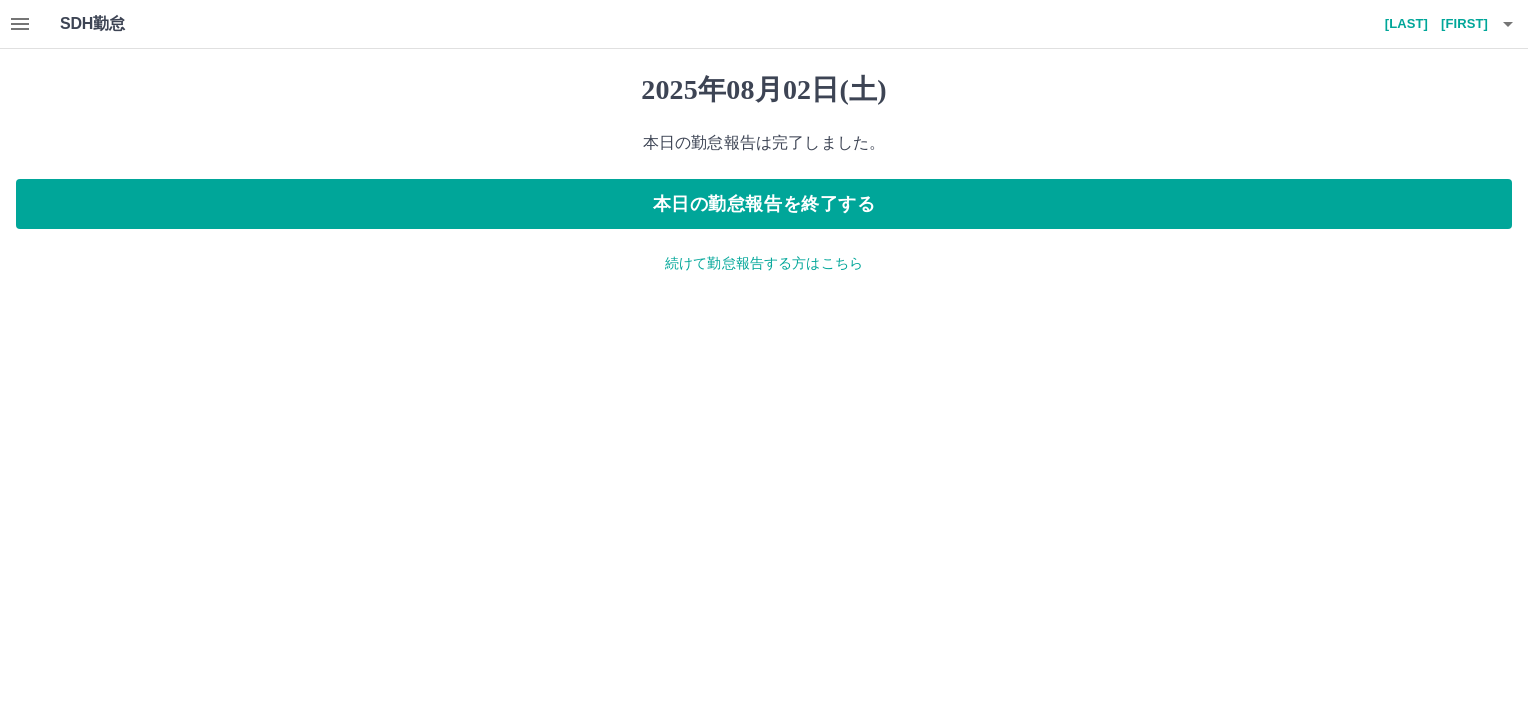 click on "続けて勤怠報告する方はこちら" at bounding box center [764, 263] 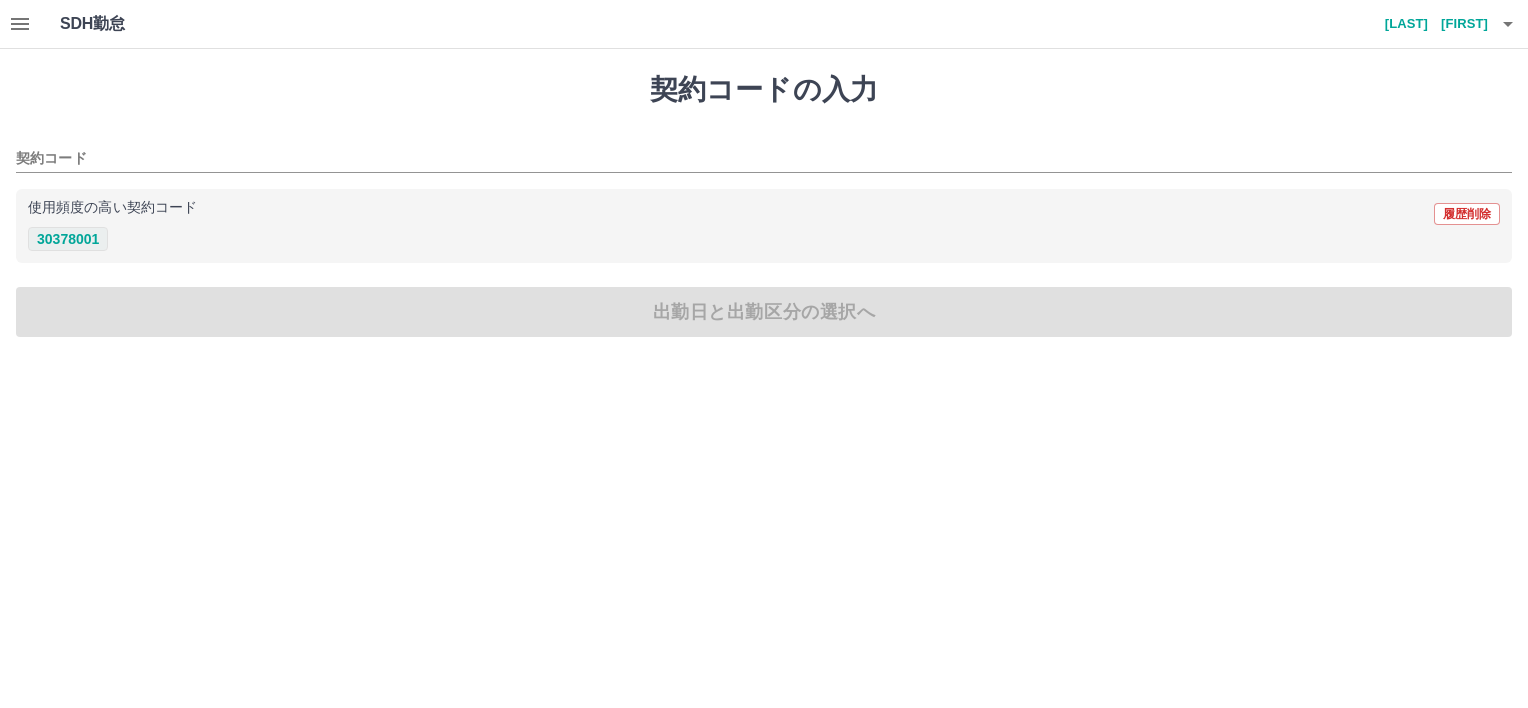 click on "30378001" at bounding box center [68, 239] 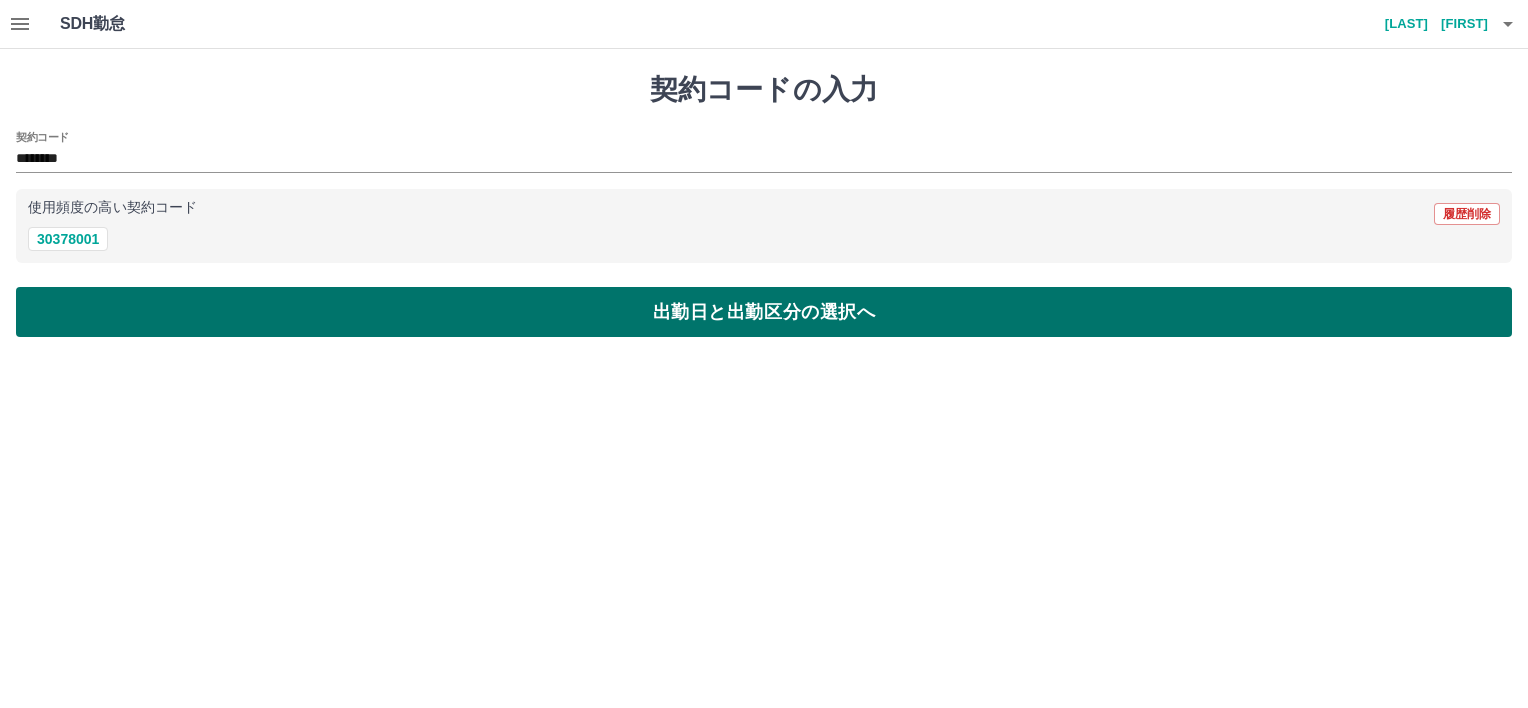 click on "契約コードの入力 契約コード ******** 使用頻度の高い契約コード 履歴削除 30378001 出勤日と出勤区分の選択へ" at bounding box center [764, 205] 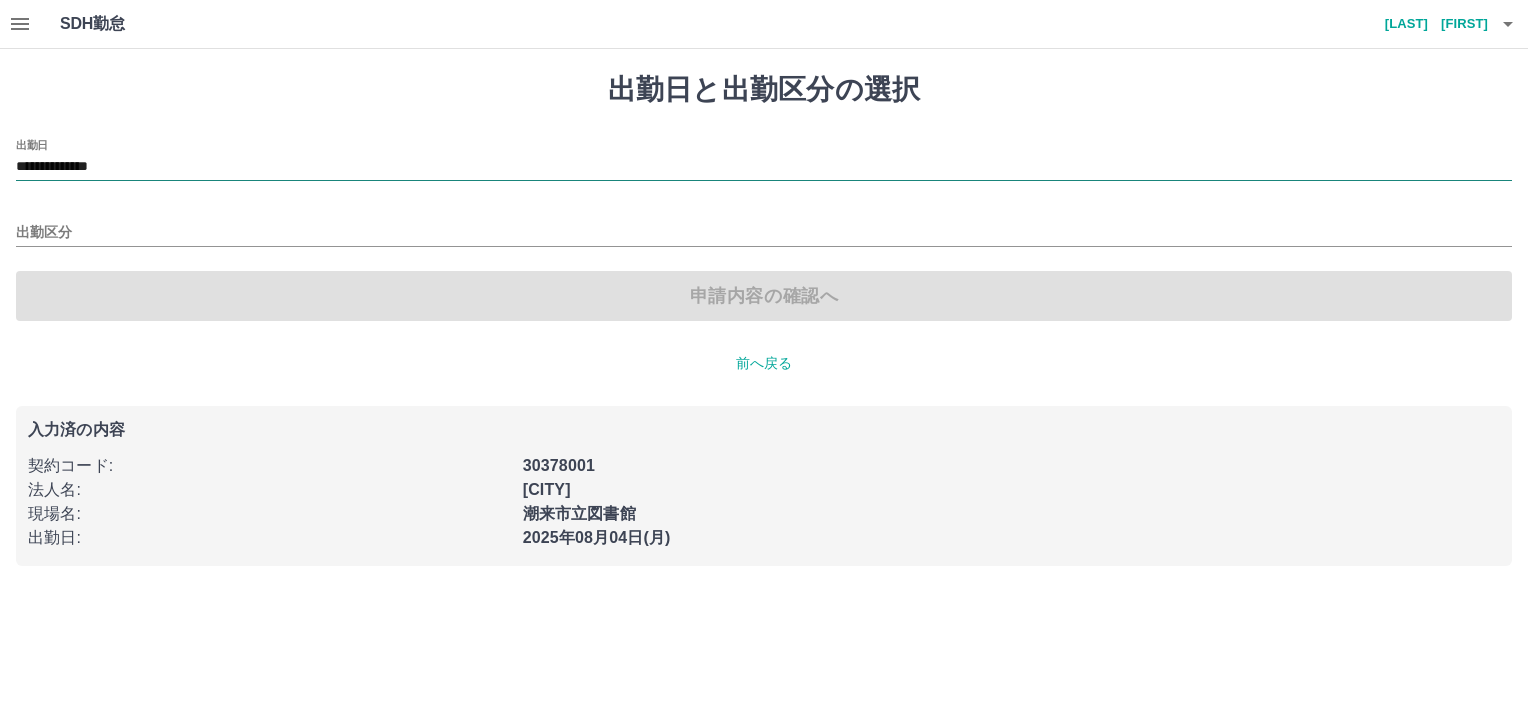 click on "**********" at bounding box center (764, 167) 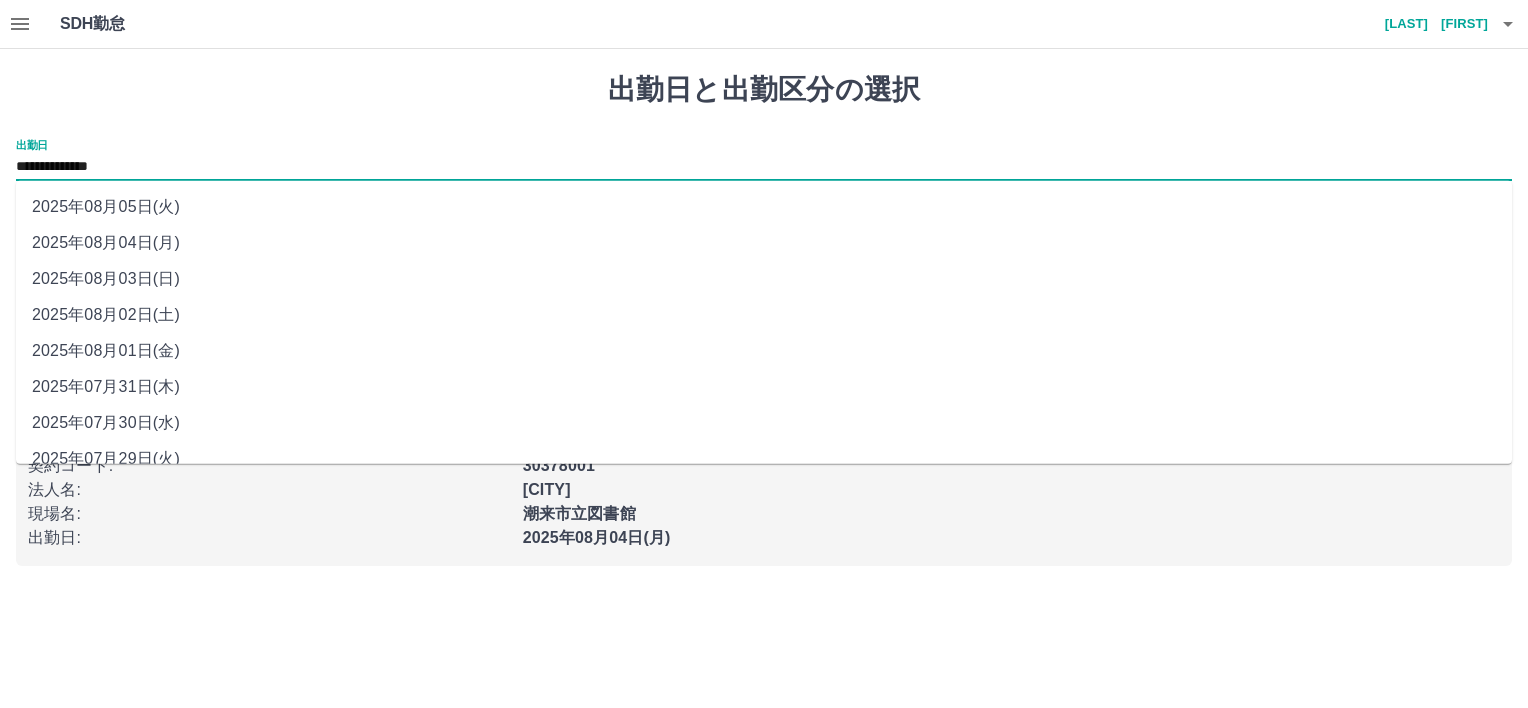drag, startPoint x: 76, startPoint y: 169, endPoint x: 112, endPoint y: 263, distance: 100.65784 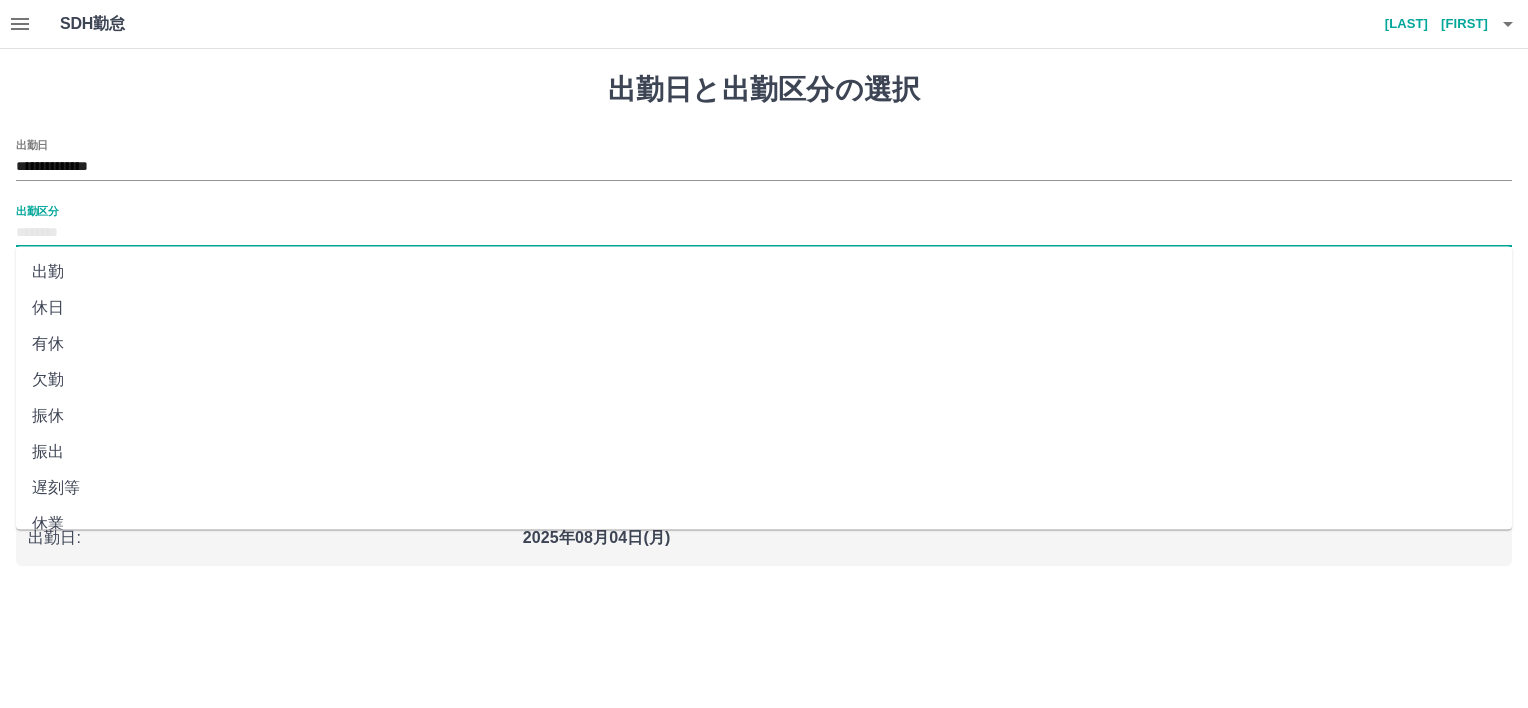 click on "出勤区分" at bounding box center (764, 233) 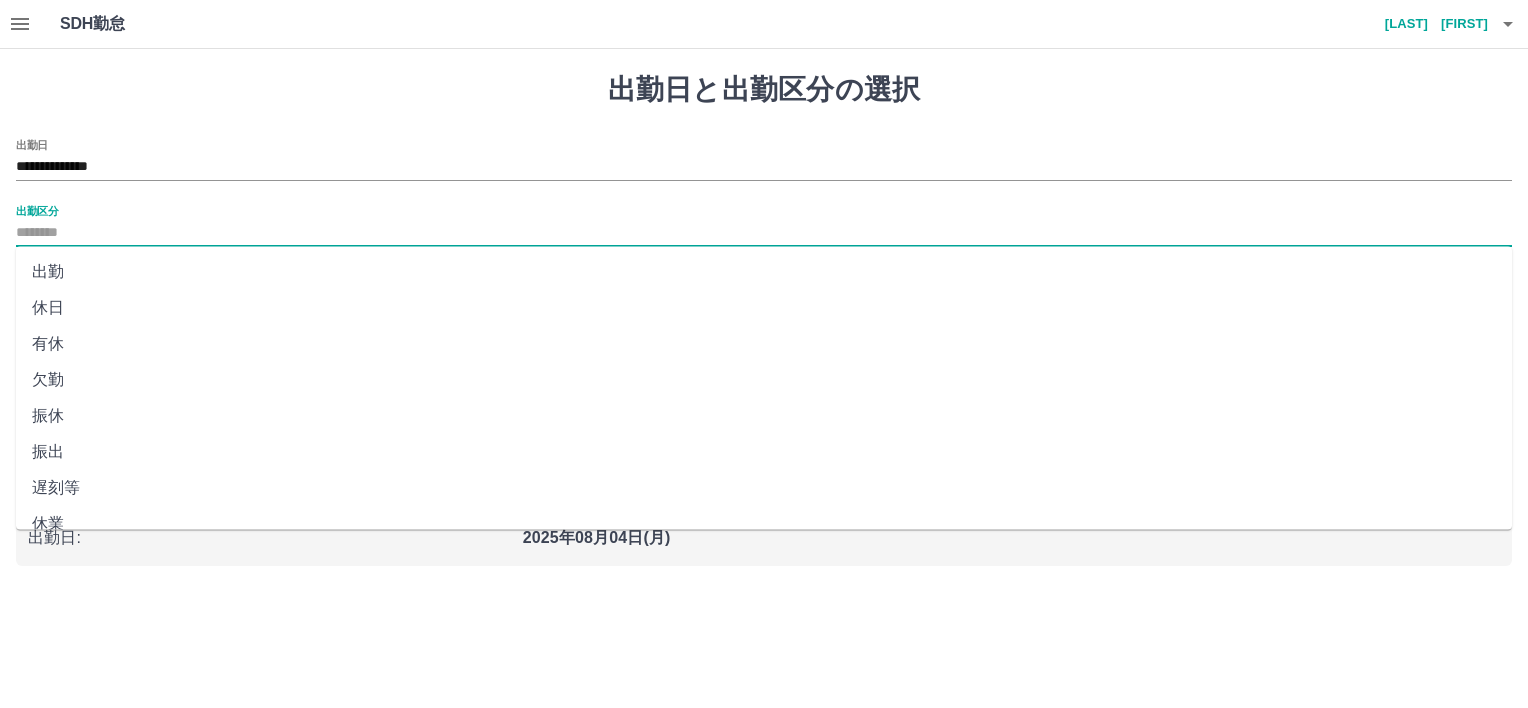click on "有休" at bounding box center (764, 344) 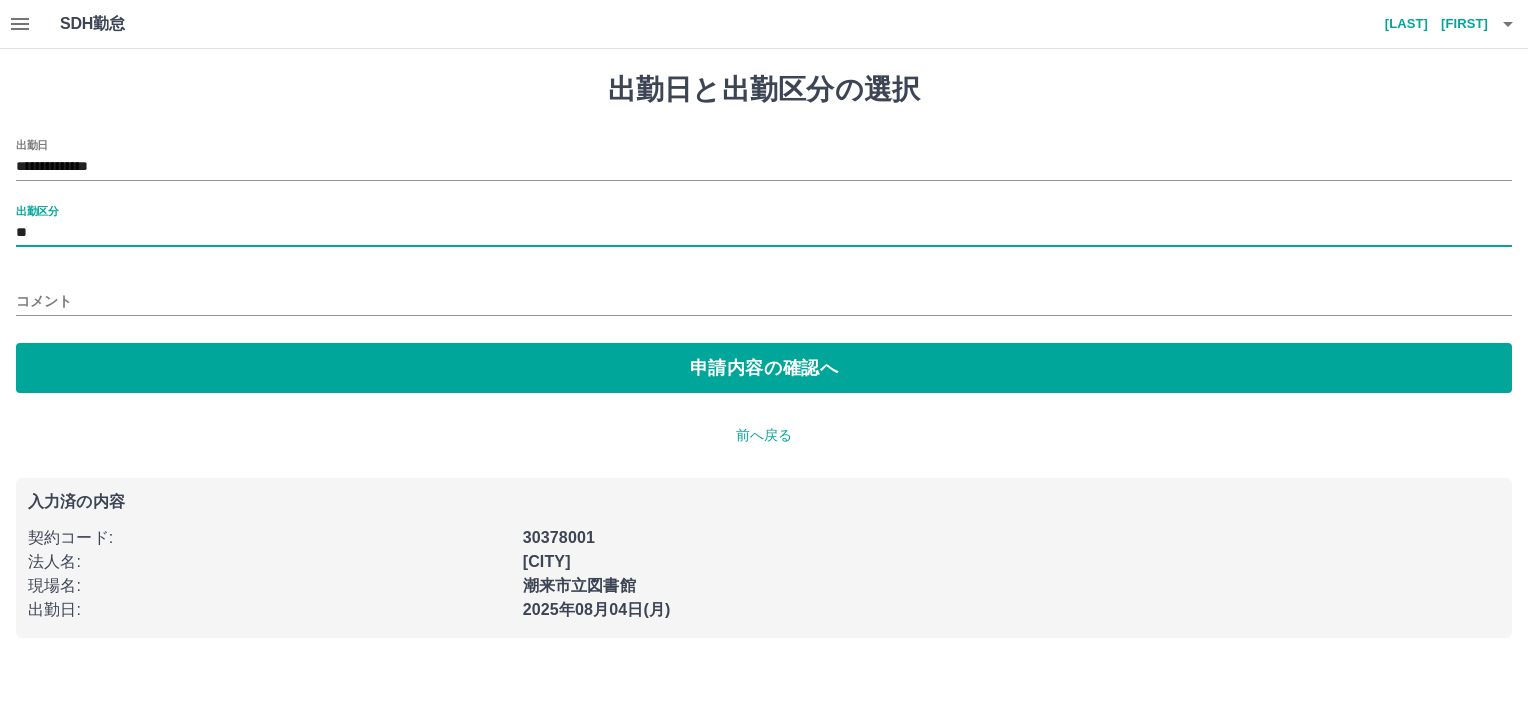 click on "コメント" at bounding box center (764, 301) 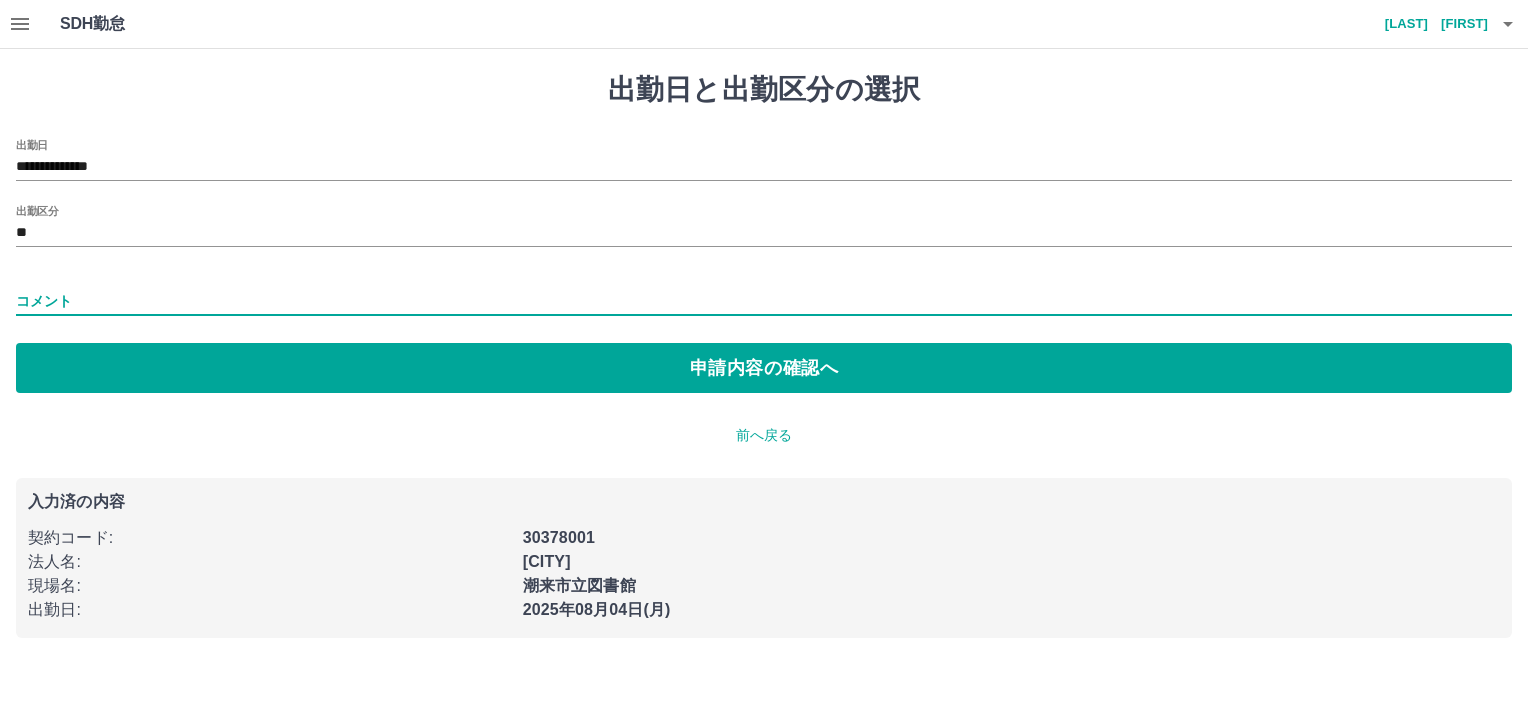 type on "*****" 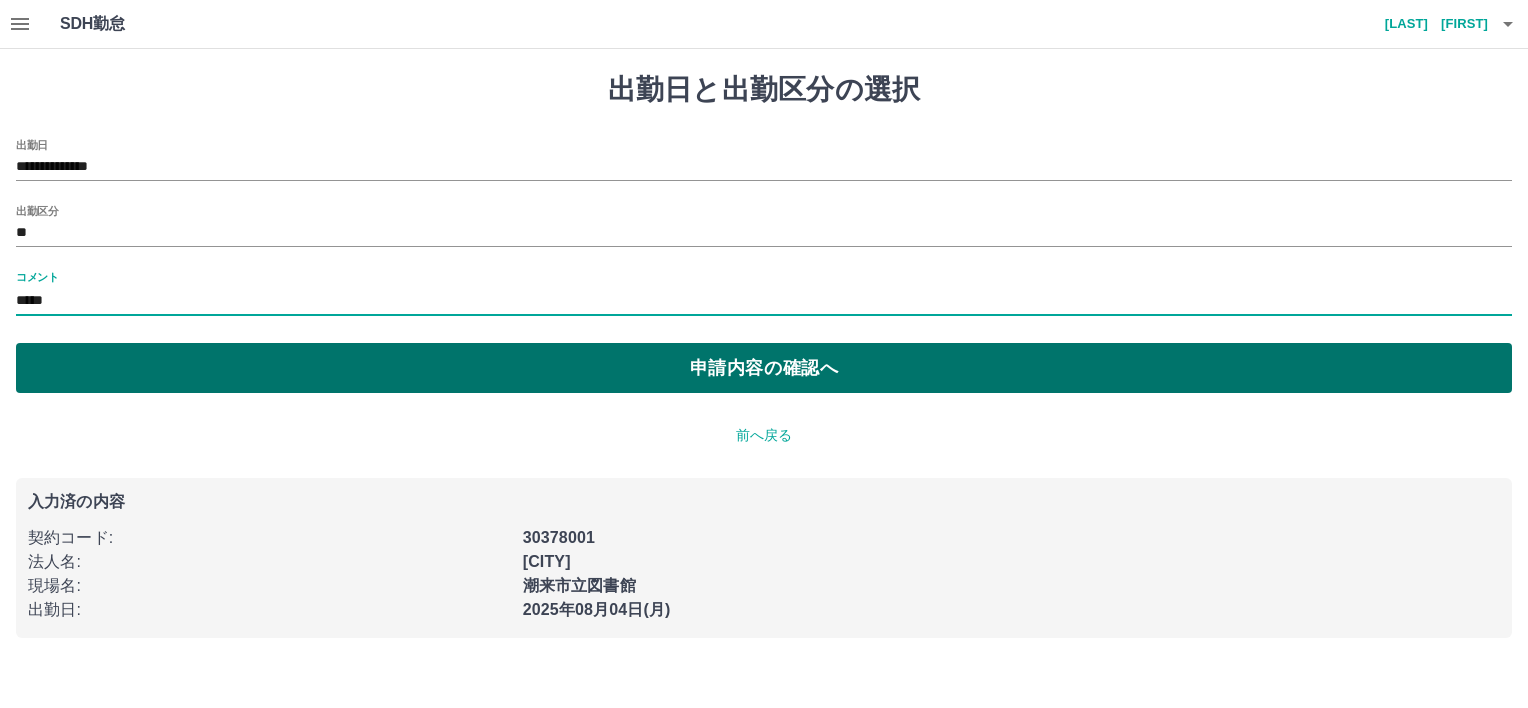 click on "申請内容の確認へ" at bounding box center (764, 368) 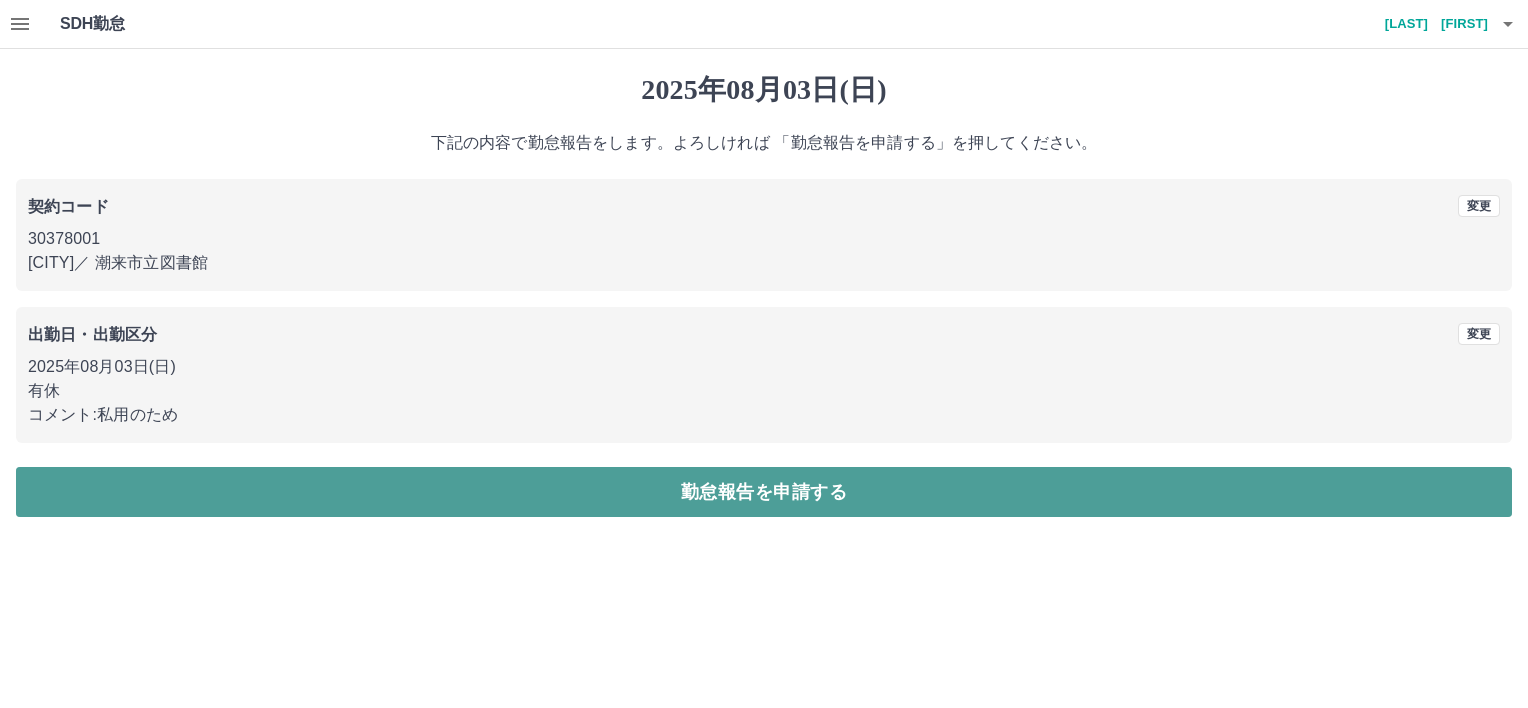 click on "勤怠報告を申請する" at bounding box center [764, 492] 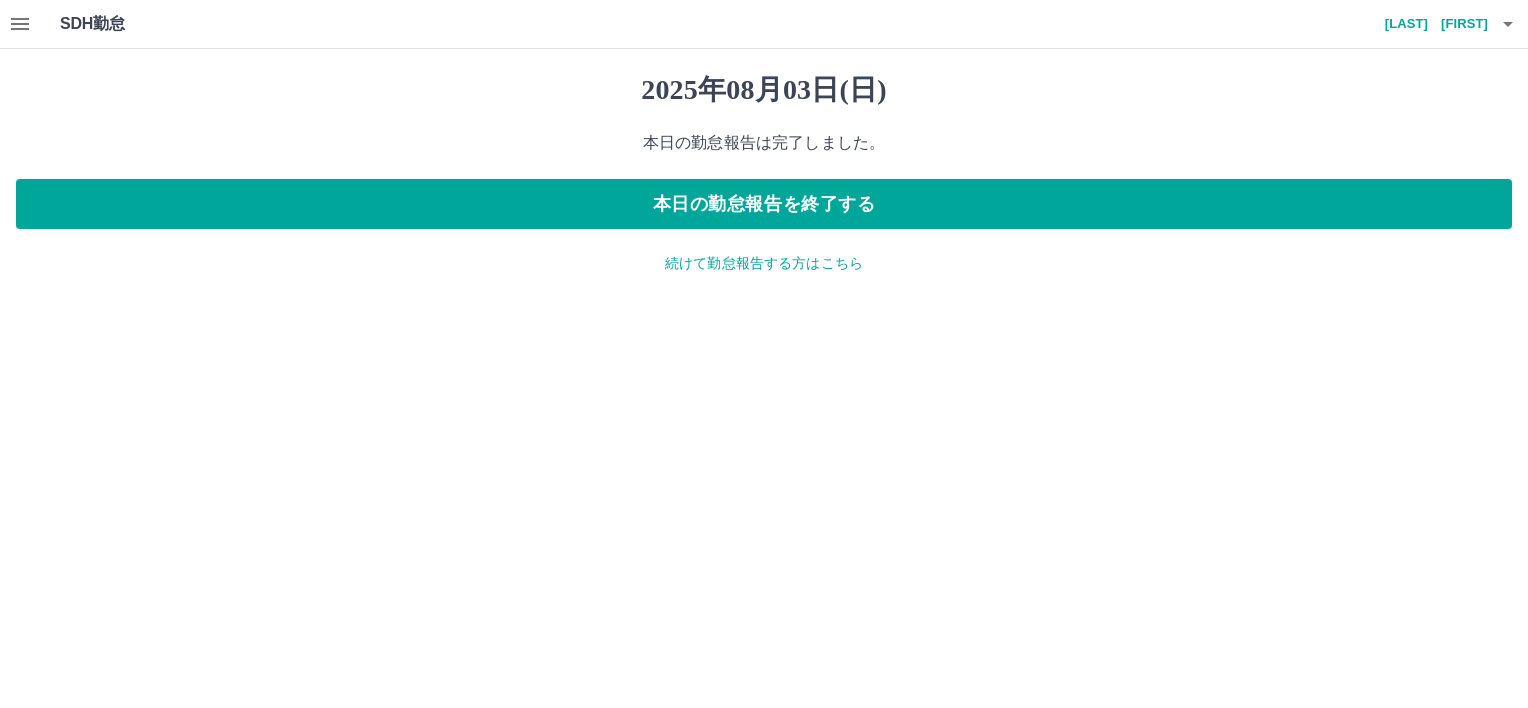 click on "続けて勤怠報告する方はこちら" at bounding box center [764, 263] 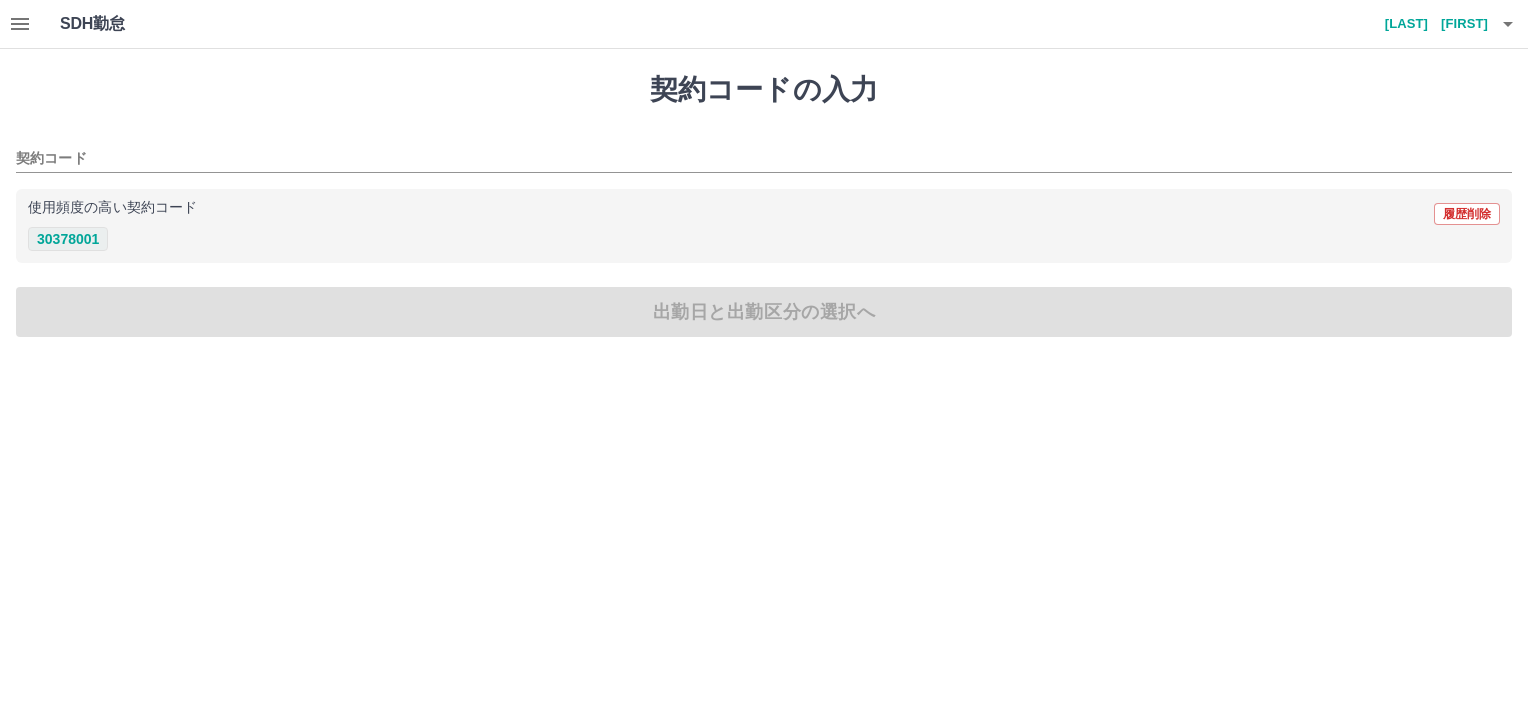 click on "30378001" at bounding box center (68, 239) 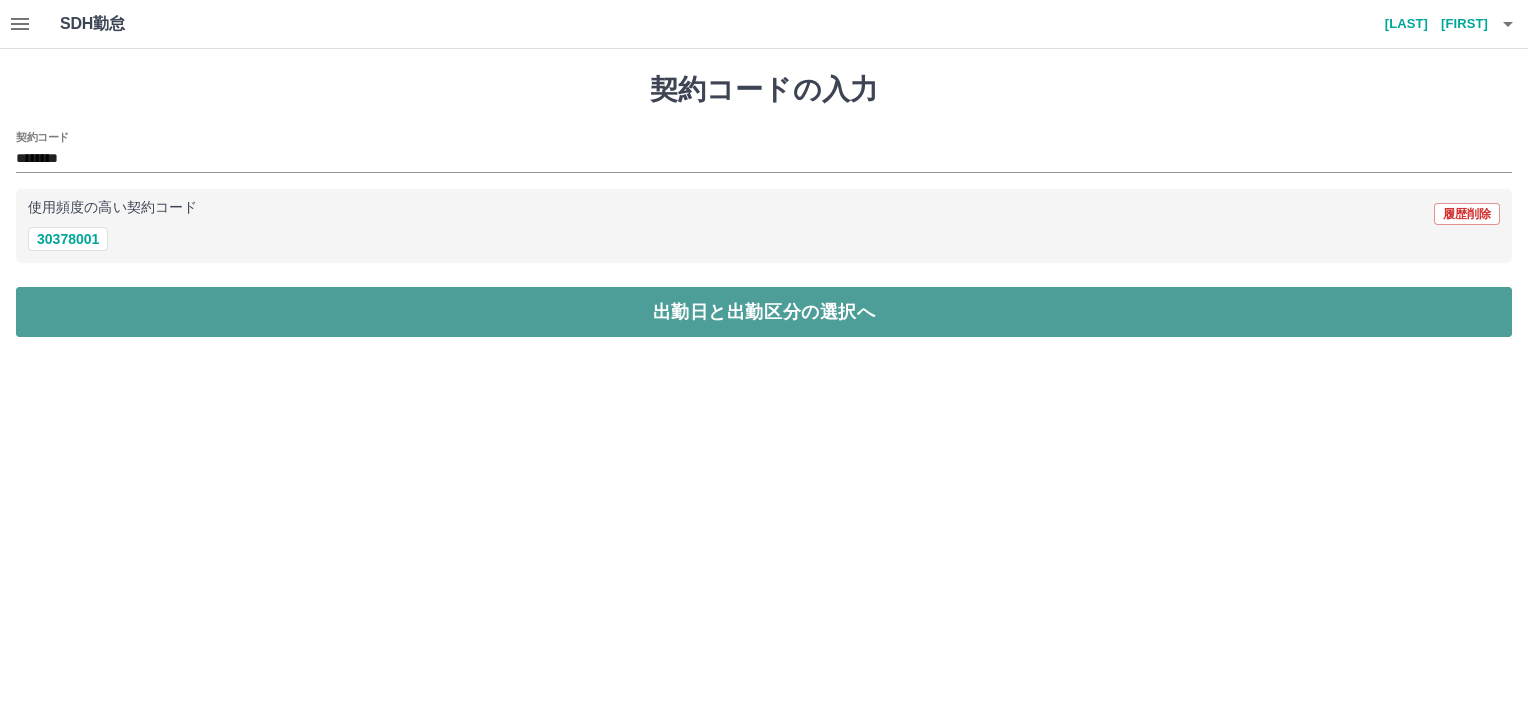 click on "出勤日と出勤区分の選択へ" at bounding box center (764, 312) 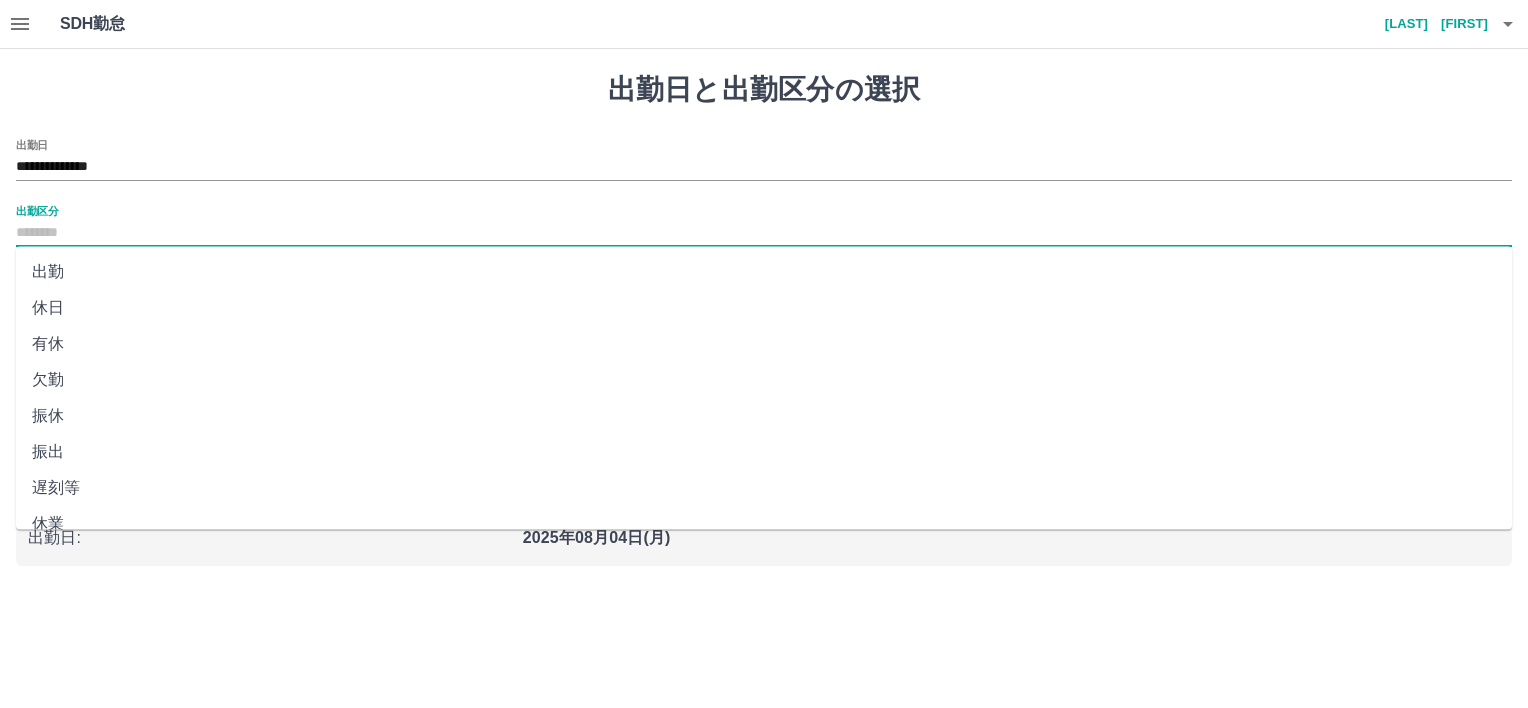 click on "出勤区分" at bounding box center (764, 233) 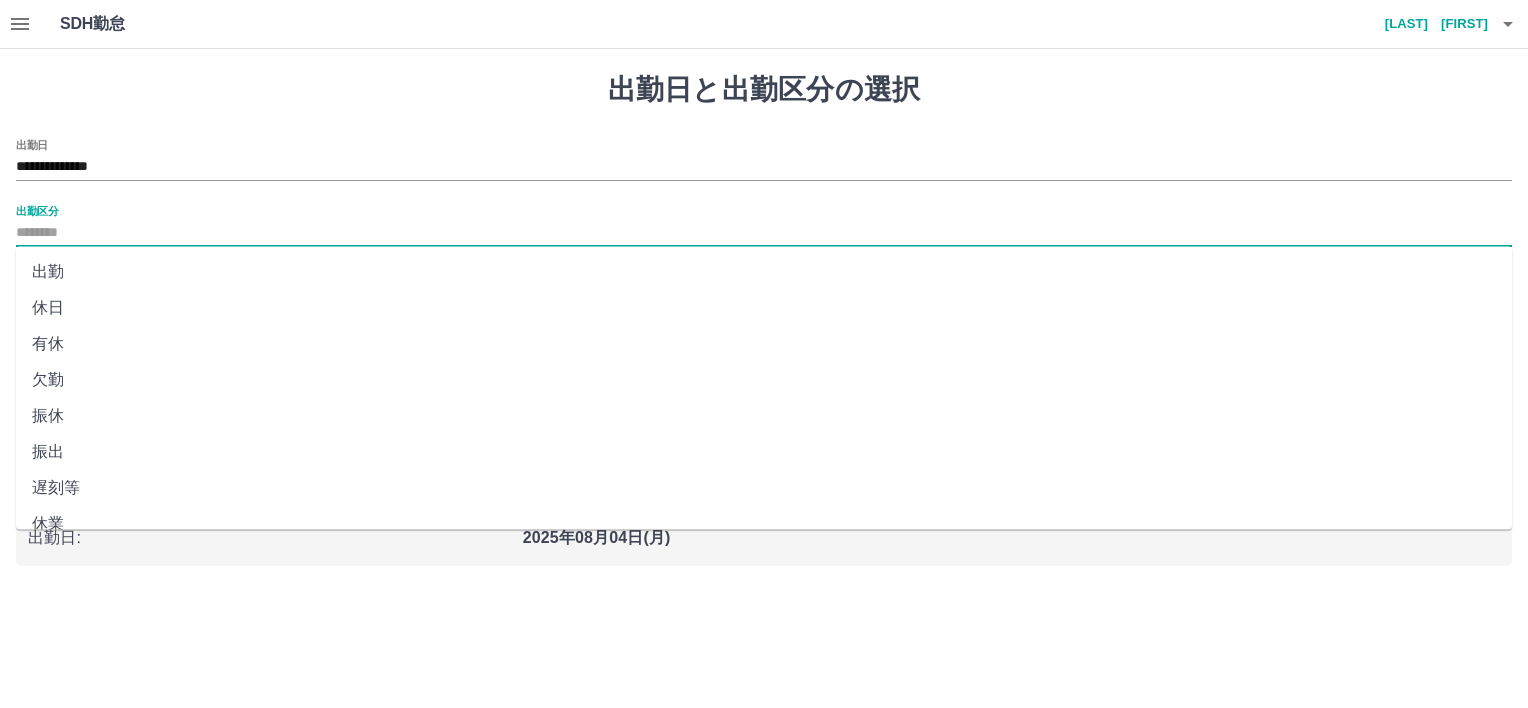click on "出勤" at bounding box center [764, 272] 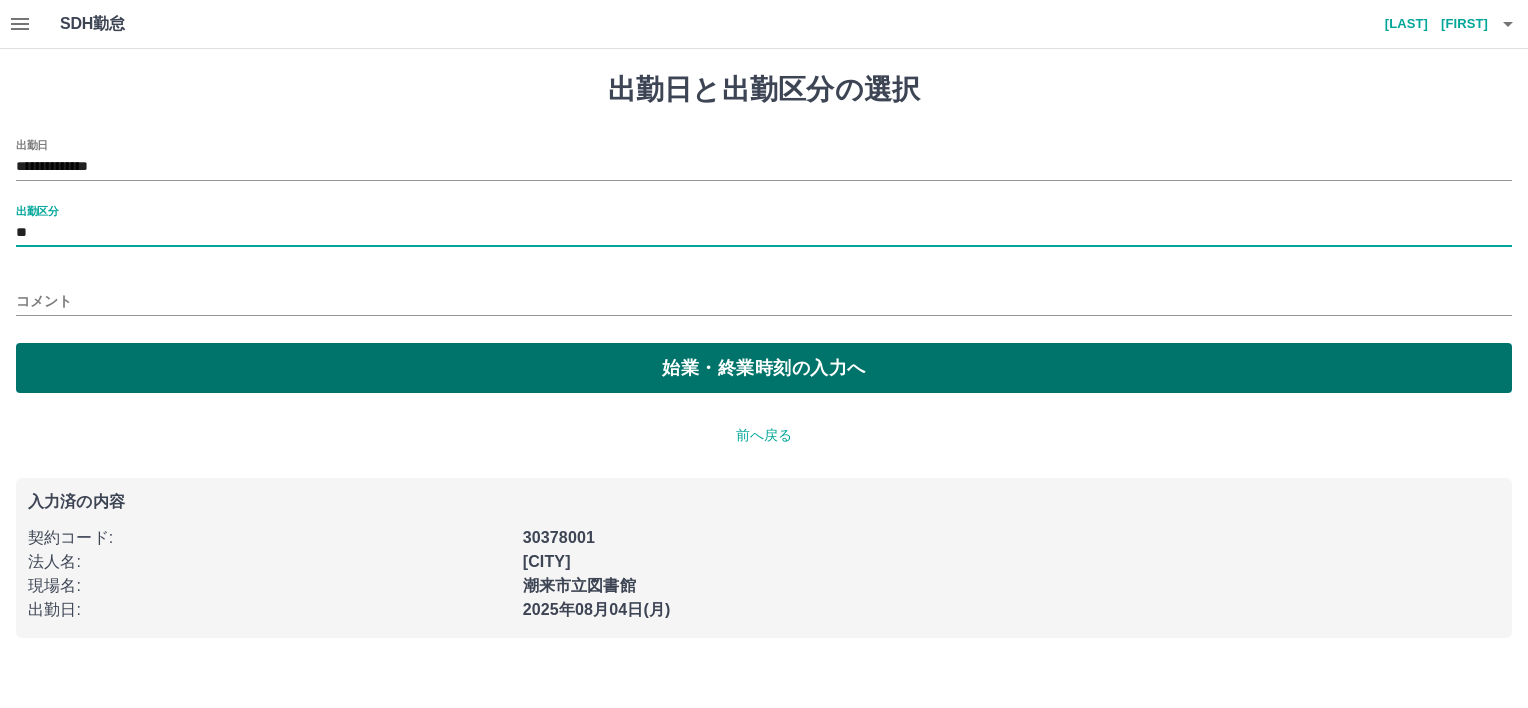 click on "始業・終業時刻の入力へ" at bounding box center (764, 368) 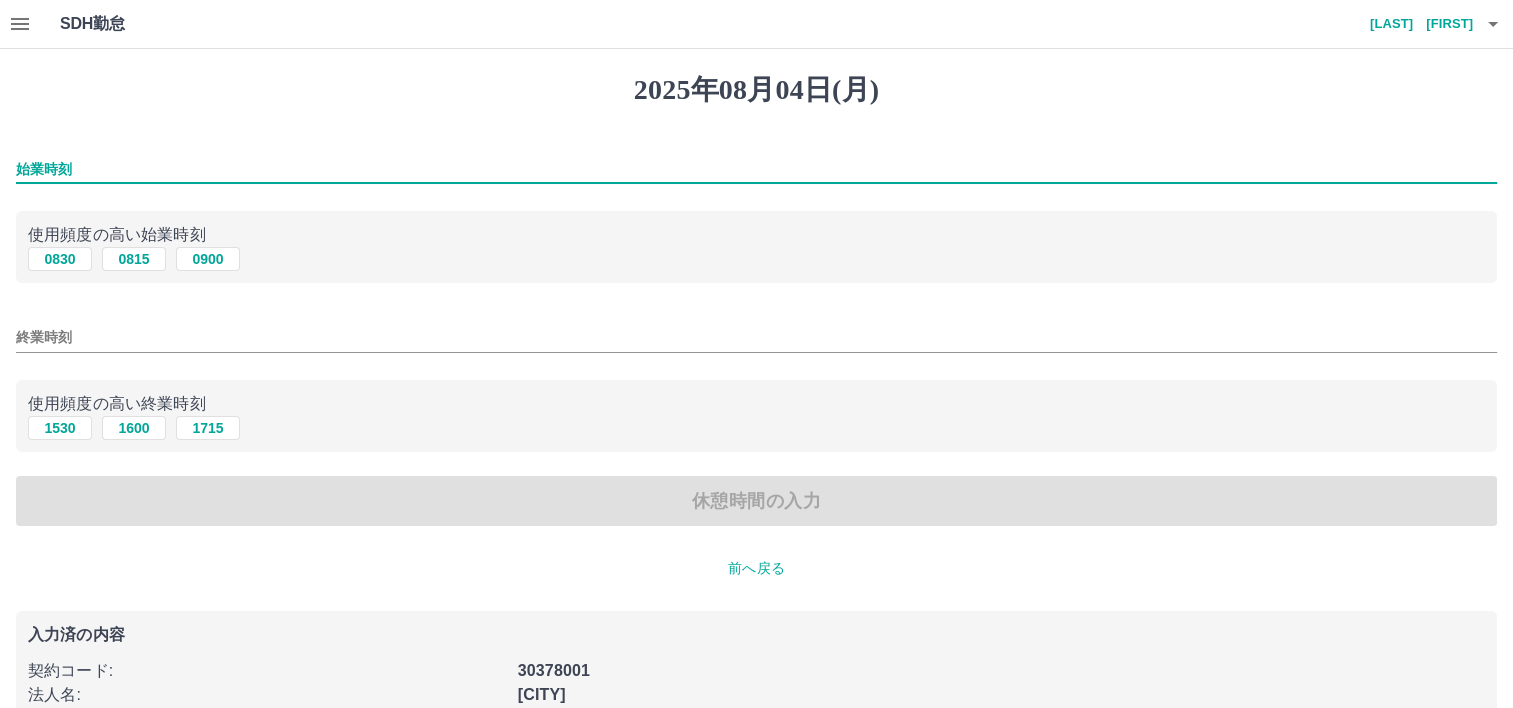 click on "始業時刻" at bounding box center (756, 169) 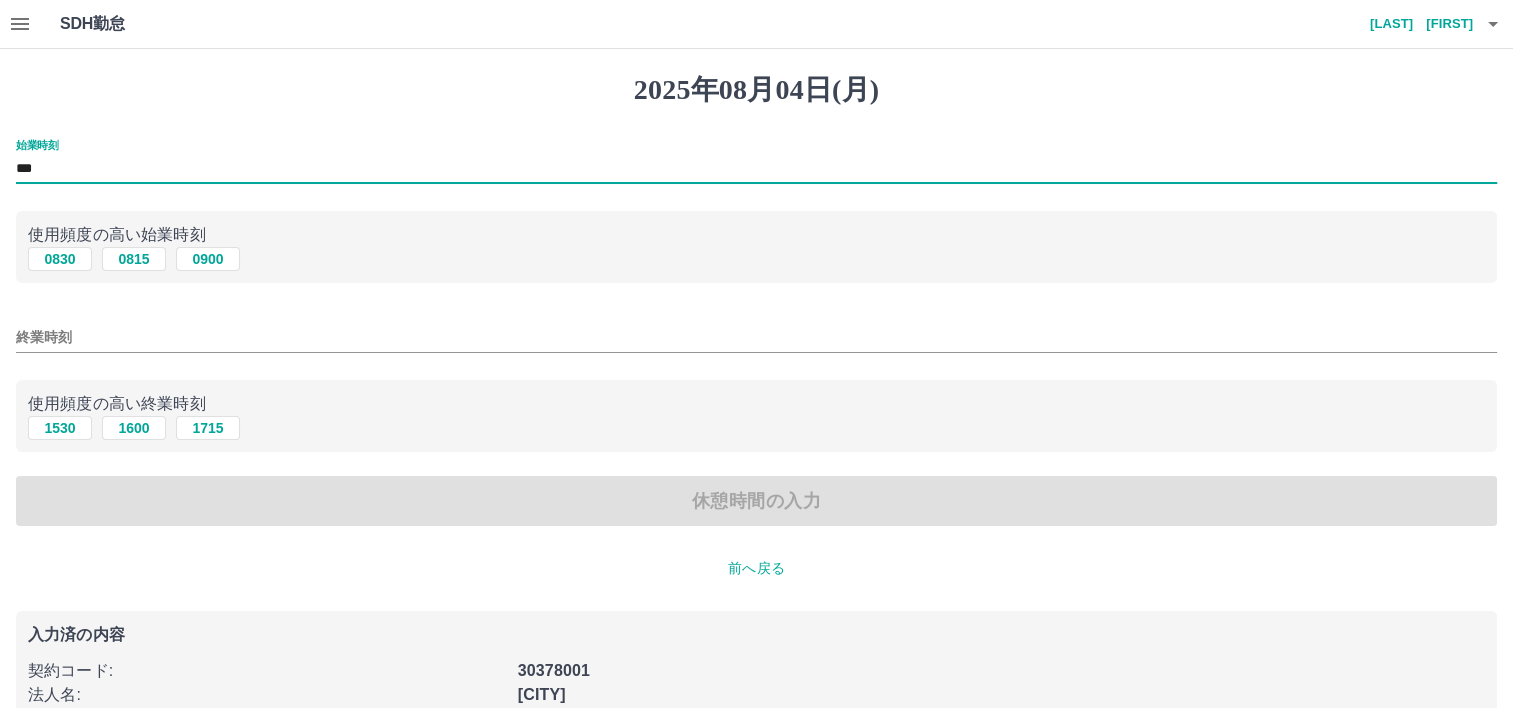 type on "***" 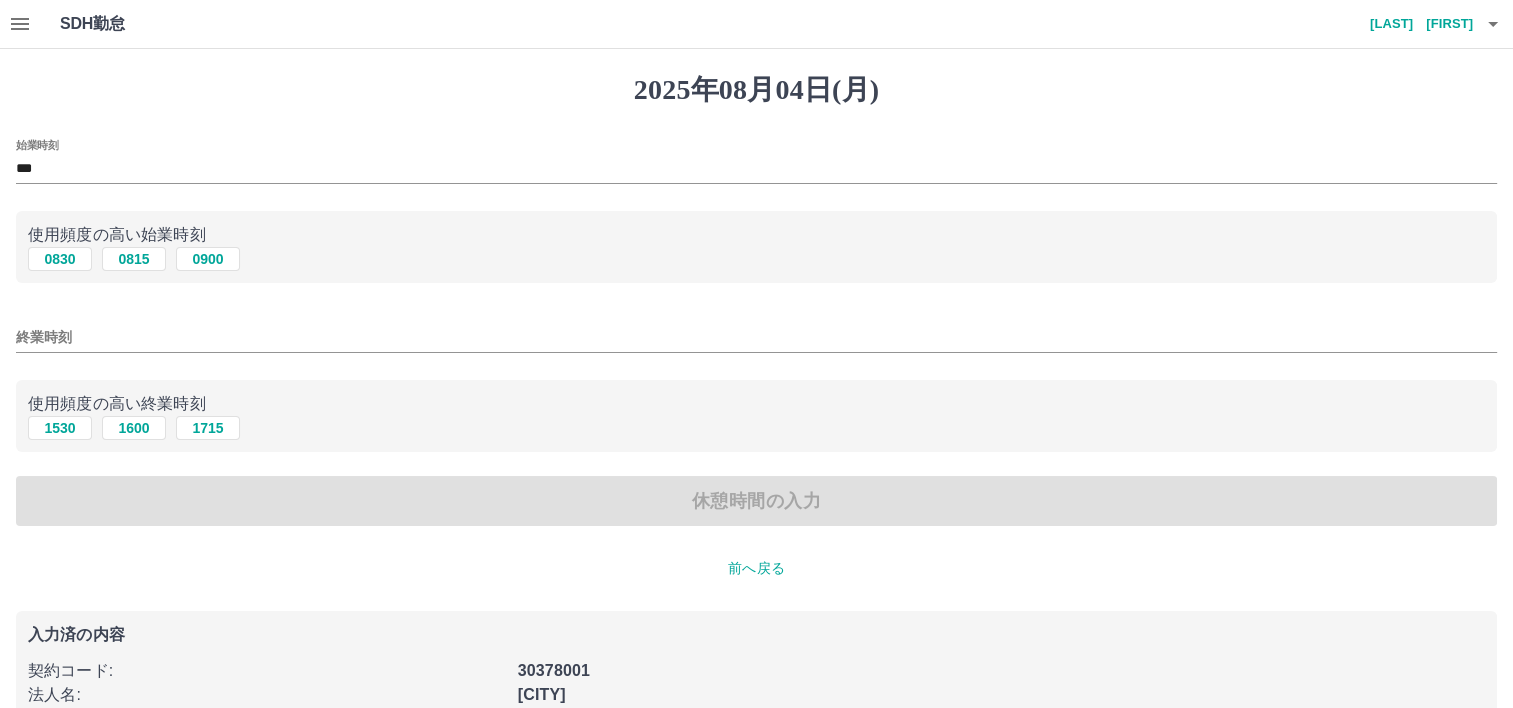 click on "終業時刻" at bounding box center (756, 337) 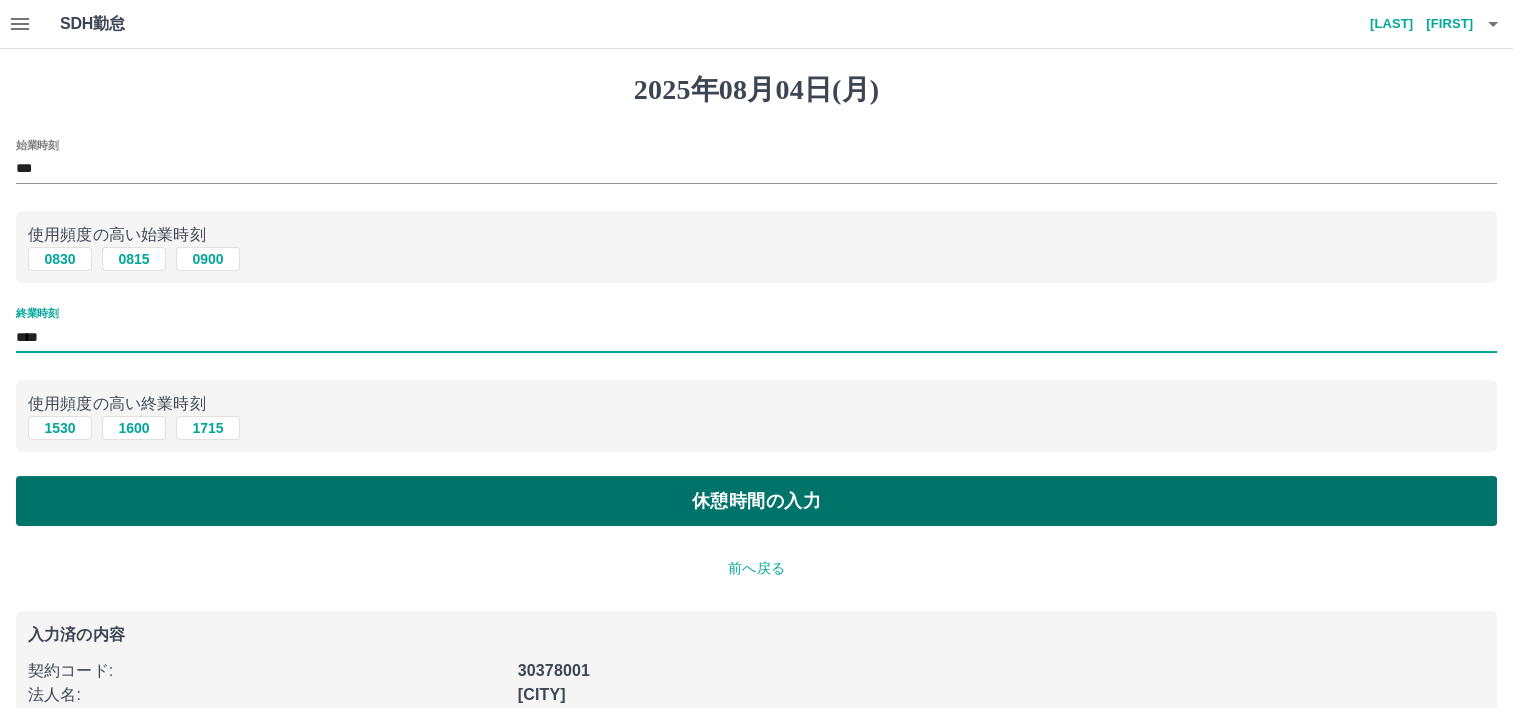 type on "****" 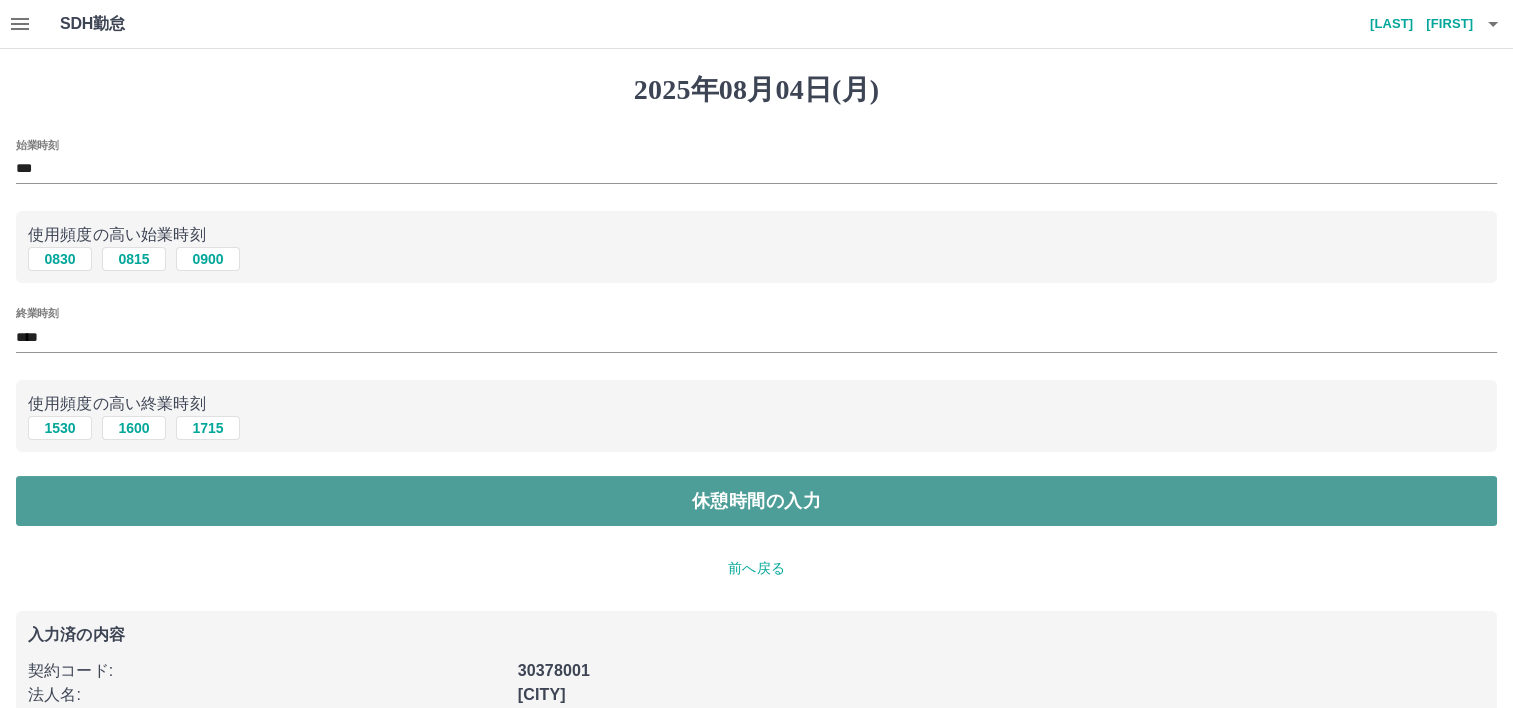 click on "休憩時間の入力" at bounding box center (756, 501) 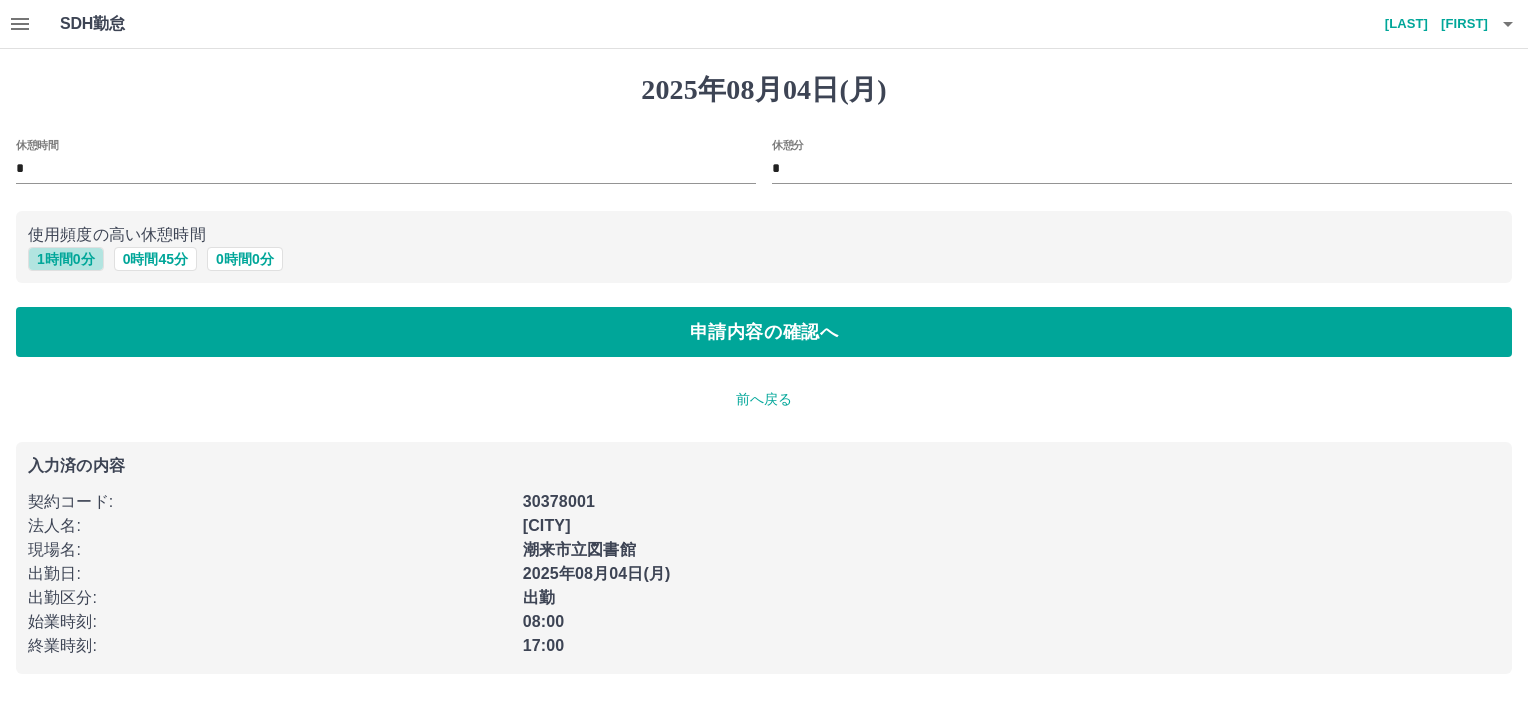 drag, startPoint x: 81, startPoint y: 266, endPoint x: 90, endPoint y: 276, distance: 13.453624 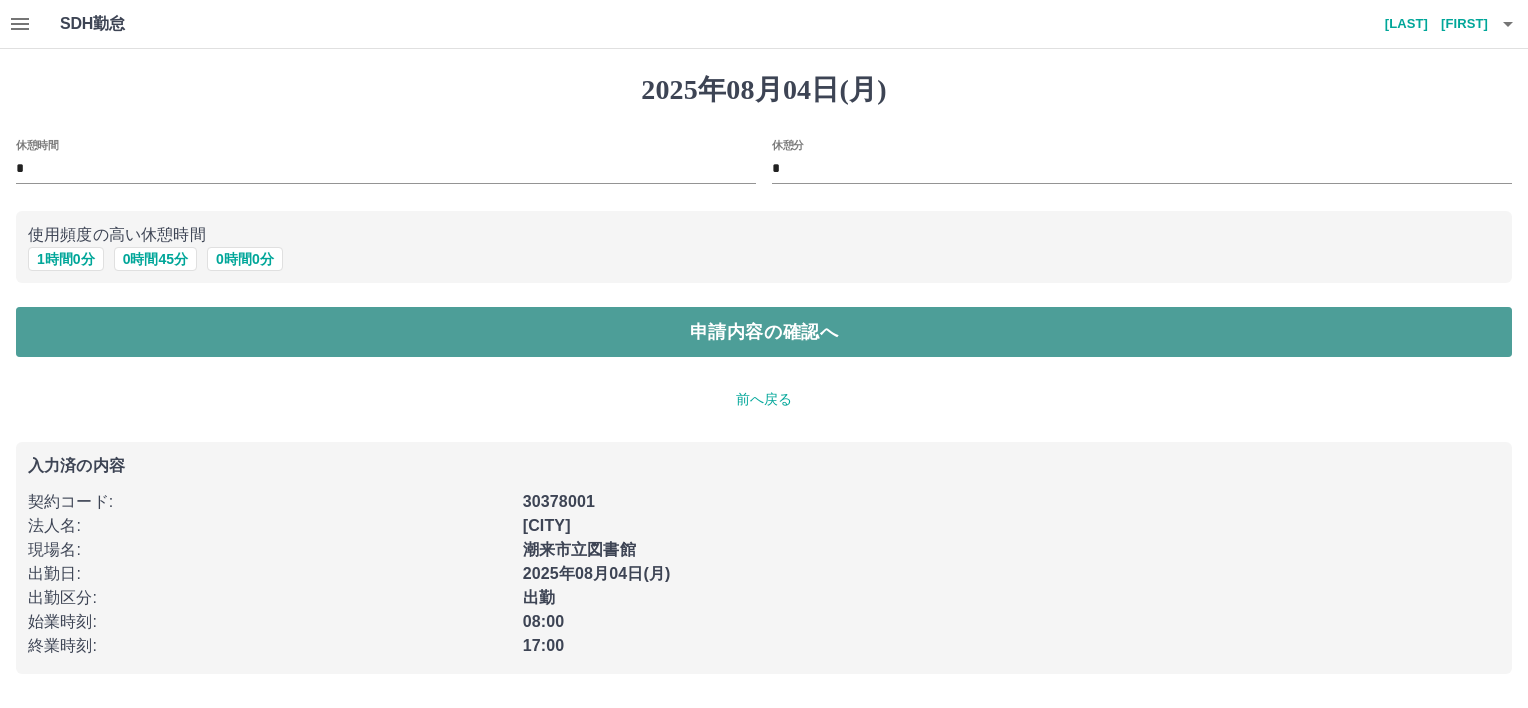click on "申請内容の確認へ" at bounding box center [764, 332] 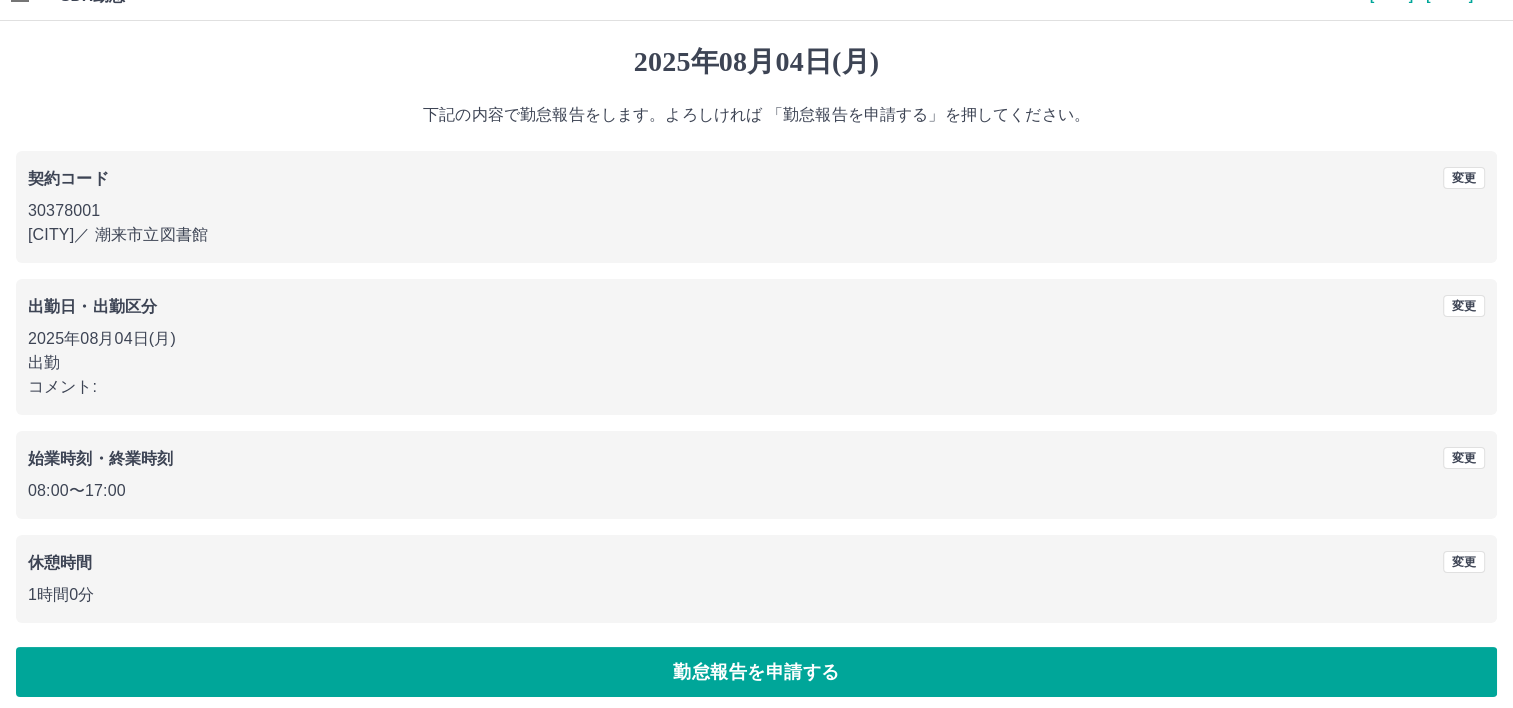 scroll, scrollTop: 40, scrollLeft: 0, axis: vertical 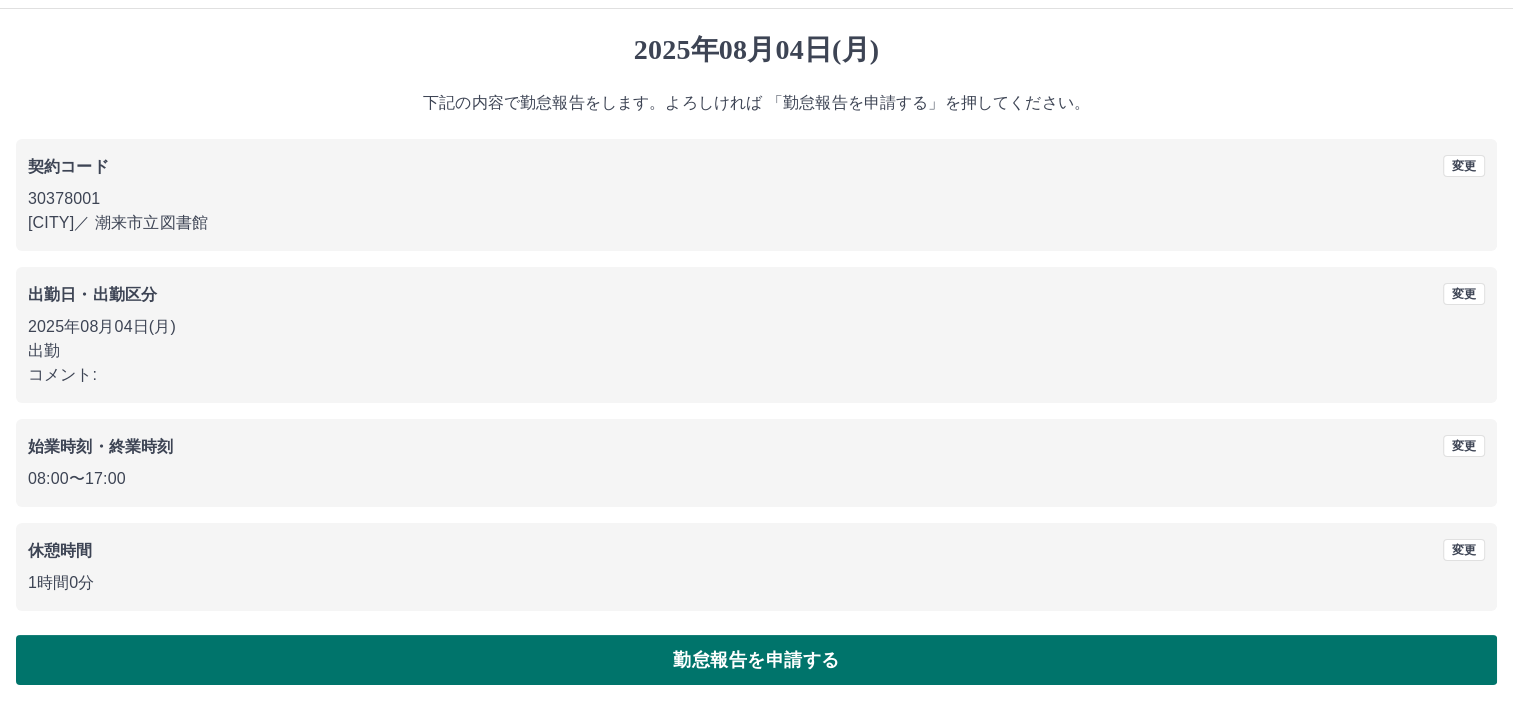 click on "勤怠報告を申請する" at bounding box center (756, 660) 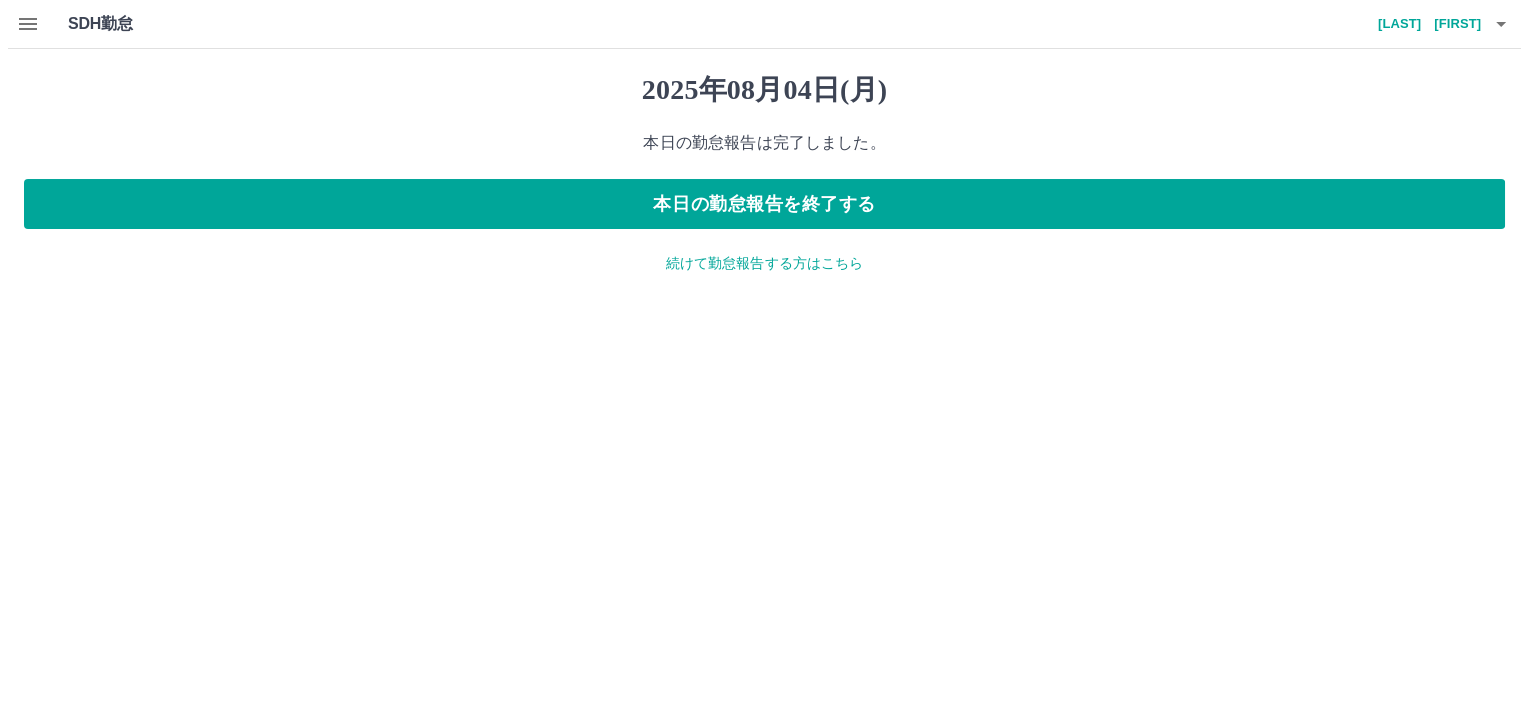 scroll, scrollTop: 0, scrollLeft: 0, axis: both 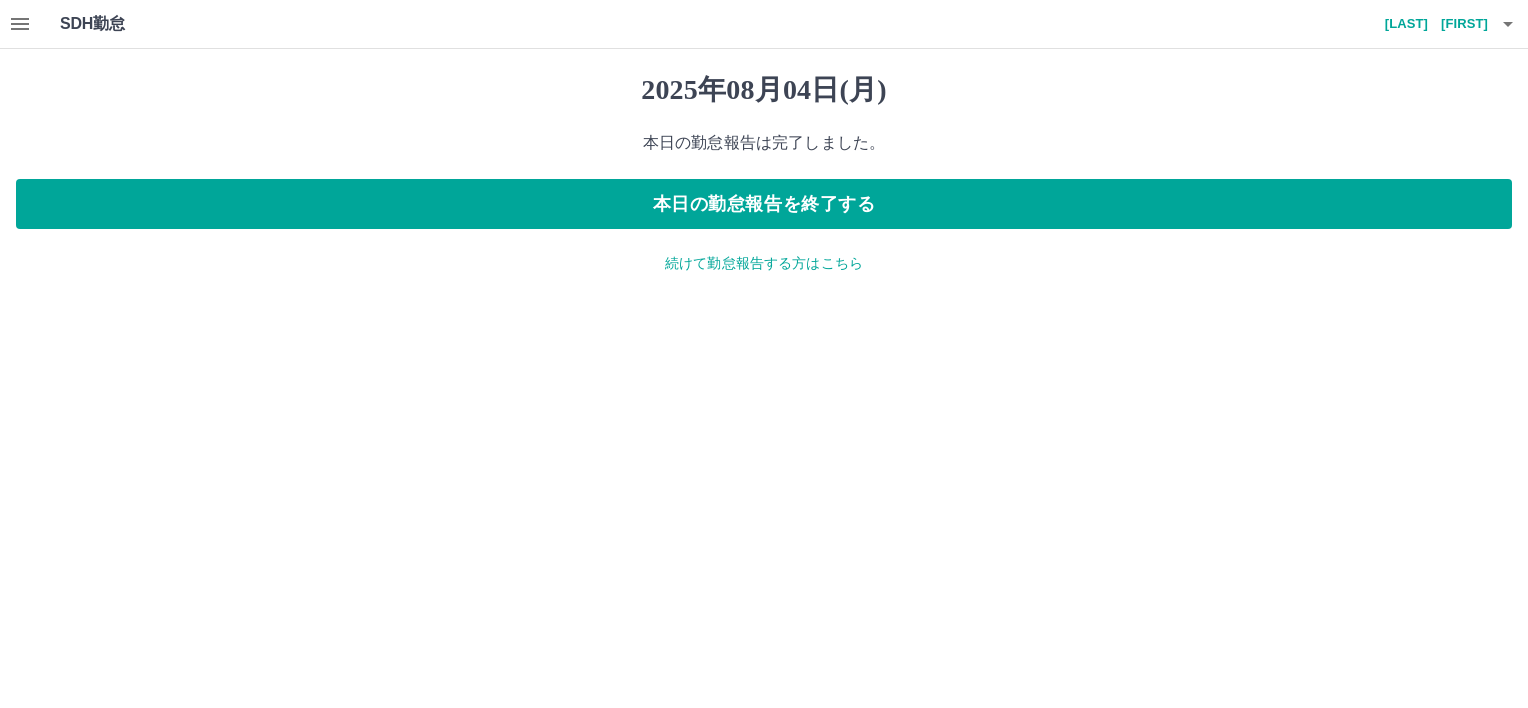 click on "[LAST]　[FIRST]" at bounding box center (1428, 24) 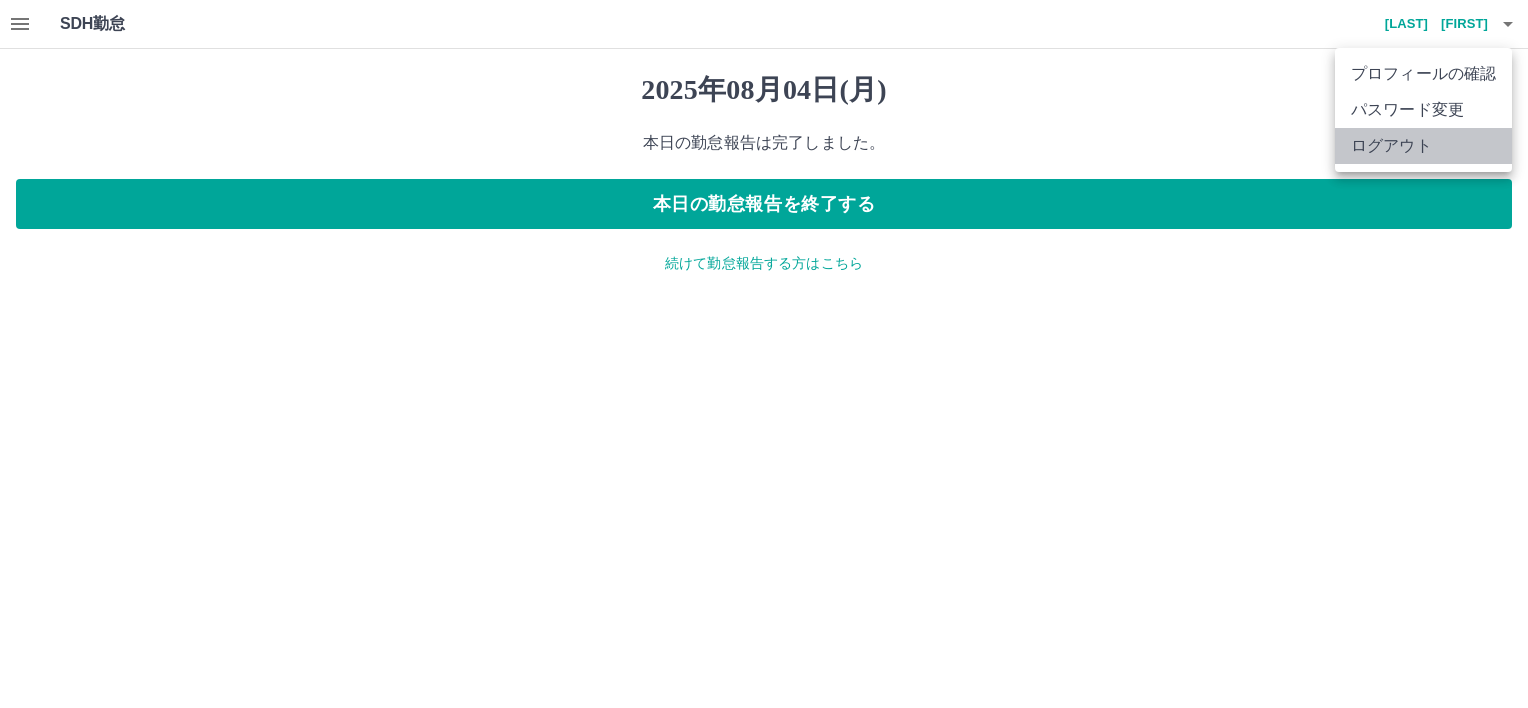 click on "ログアウト" at bounding box center [1423, 146] 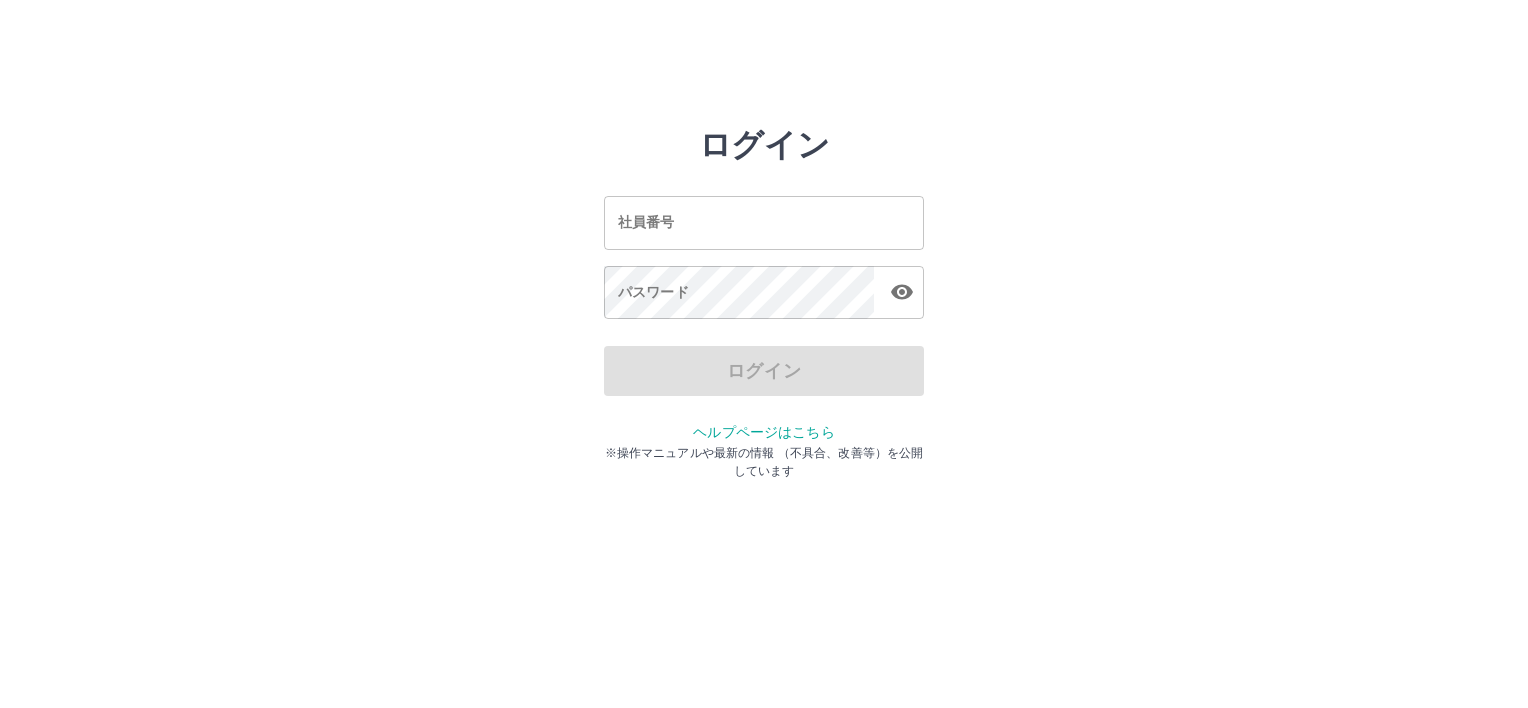 scroll, scrollTop: 0, scrollLeft: 0, axis: both 